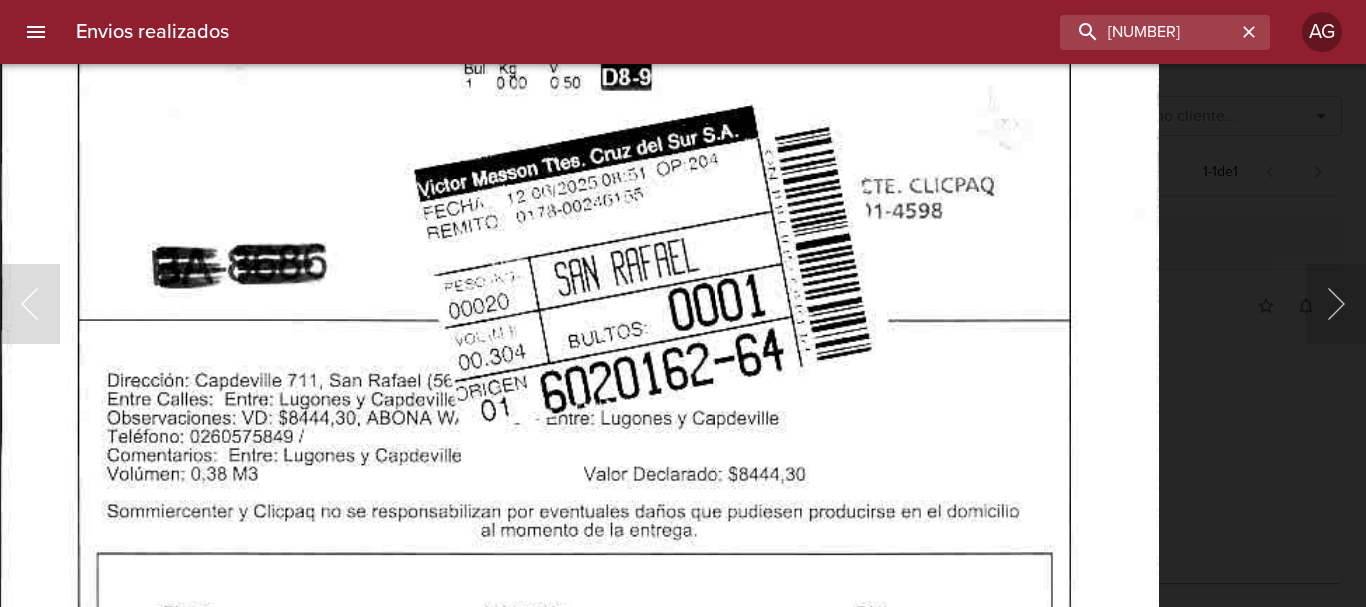scroll, scrollTop: 0, scrollLeft: 0, axis: both 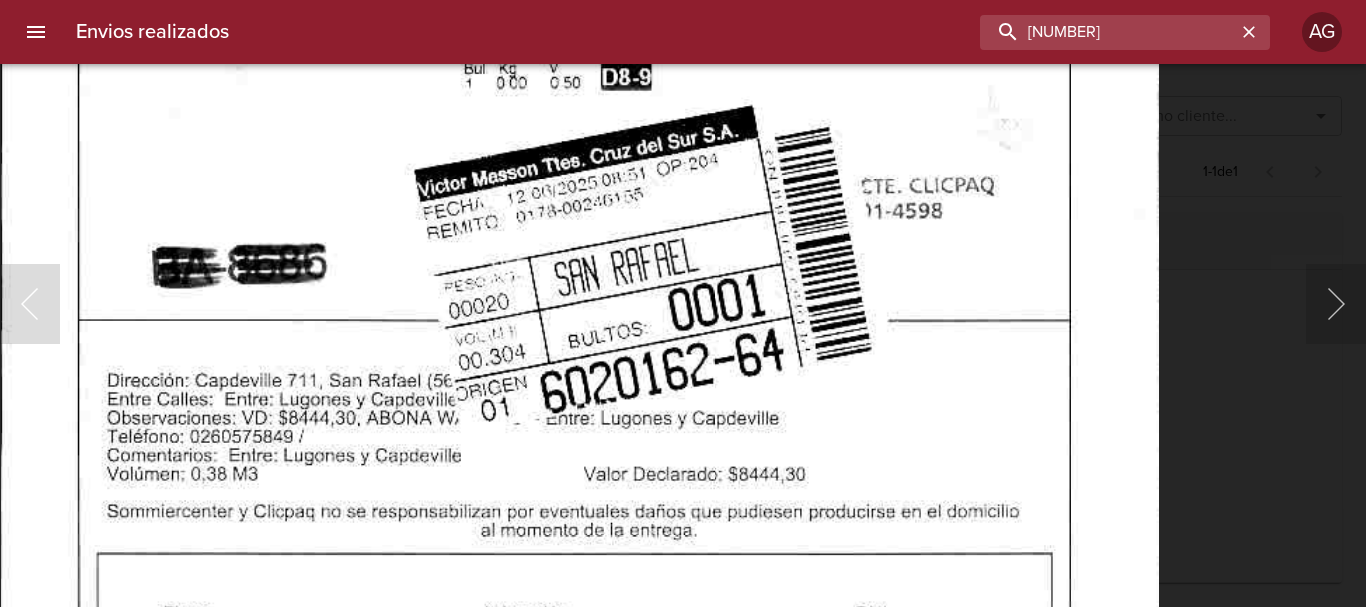 click on "[NUMBER]" at bounding box center (1108, 32) 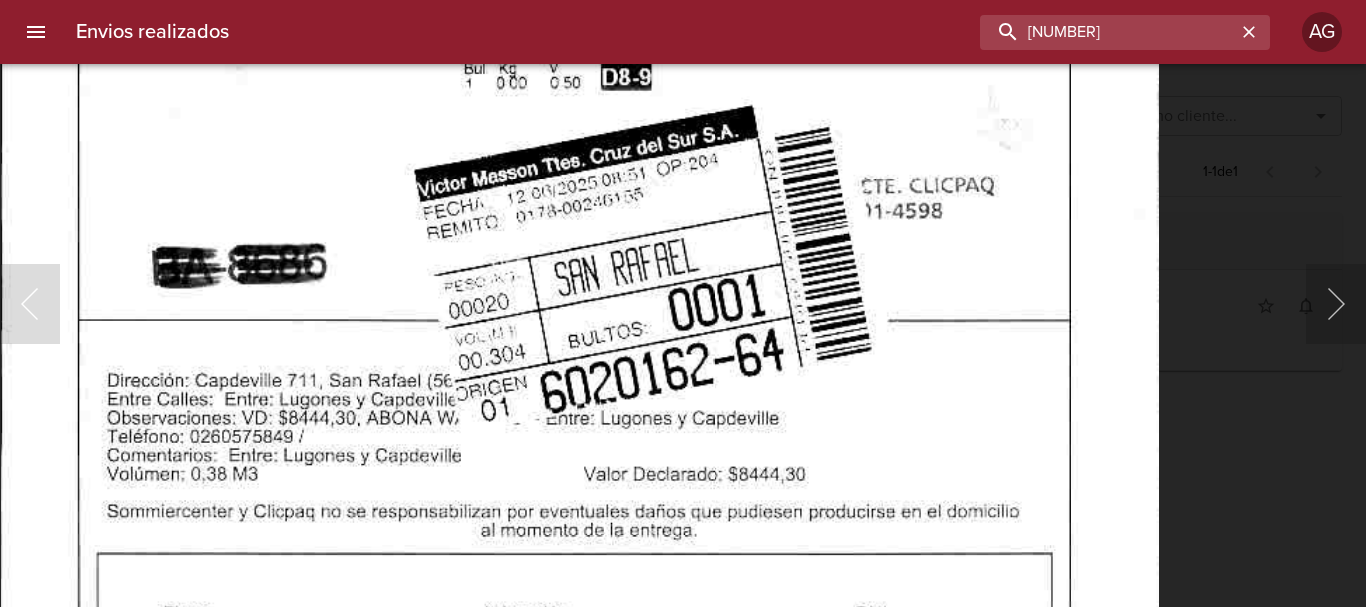 scroll, scrollTop: 0, scrollLeft: 0, axis: both 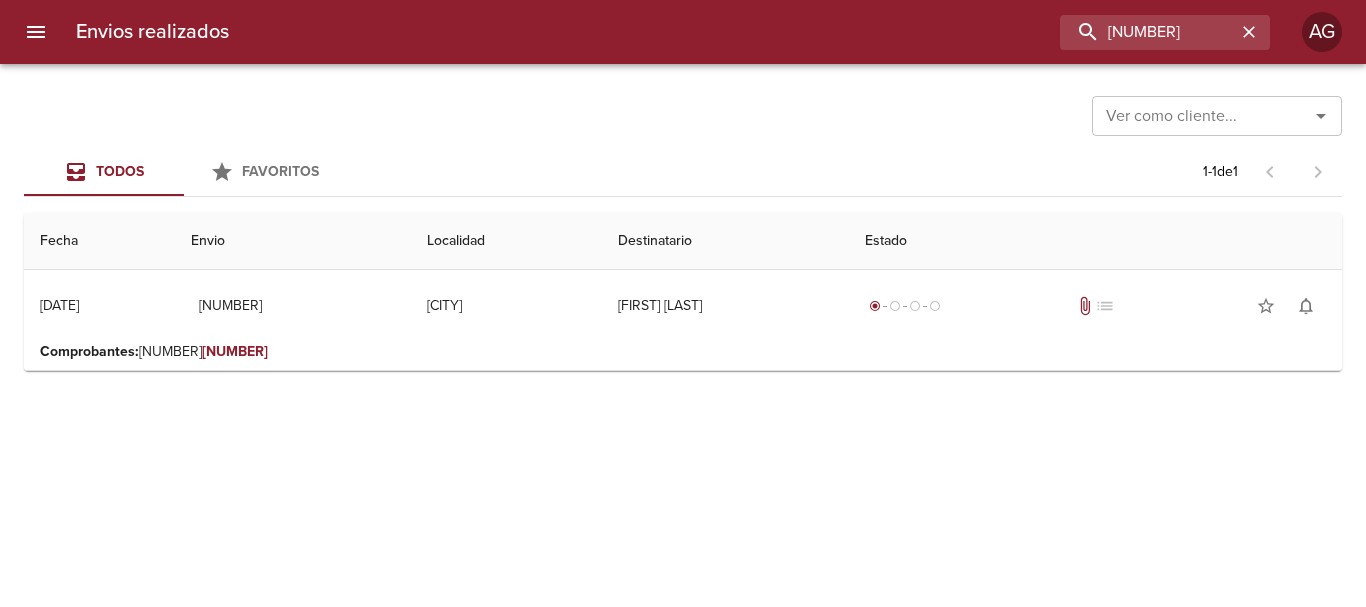 click on "Envios realizados [NUMBER] AG" at bounding box center (683, 32) 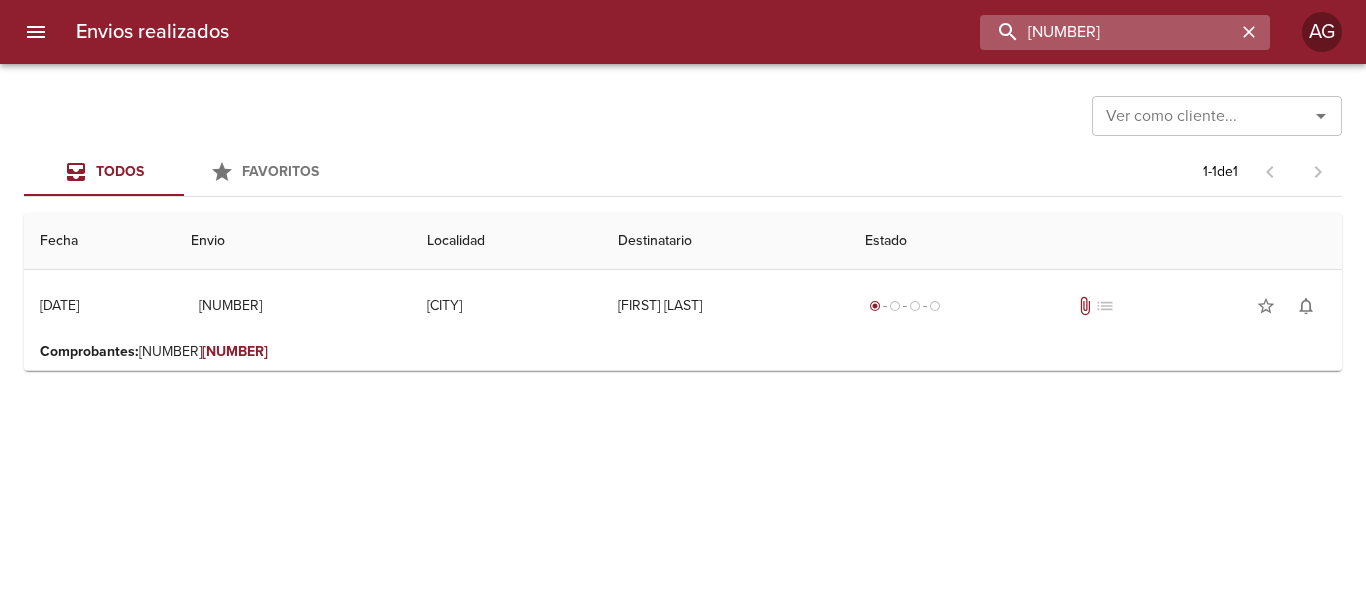 click on "[NUMBER]" at bounding box center [1108, 32] 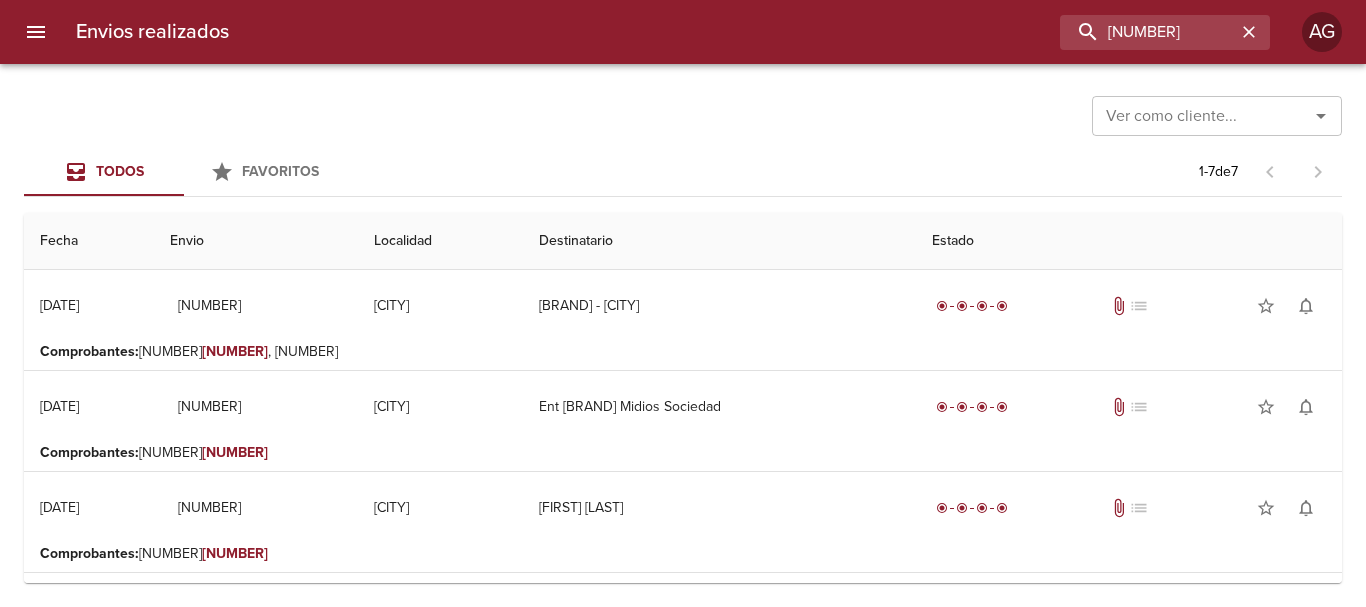 click on "Comprobantes :  [NUMBER] [NUMBER]" at bounding box center (683, 453) 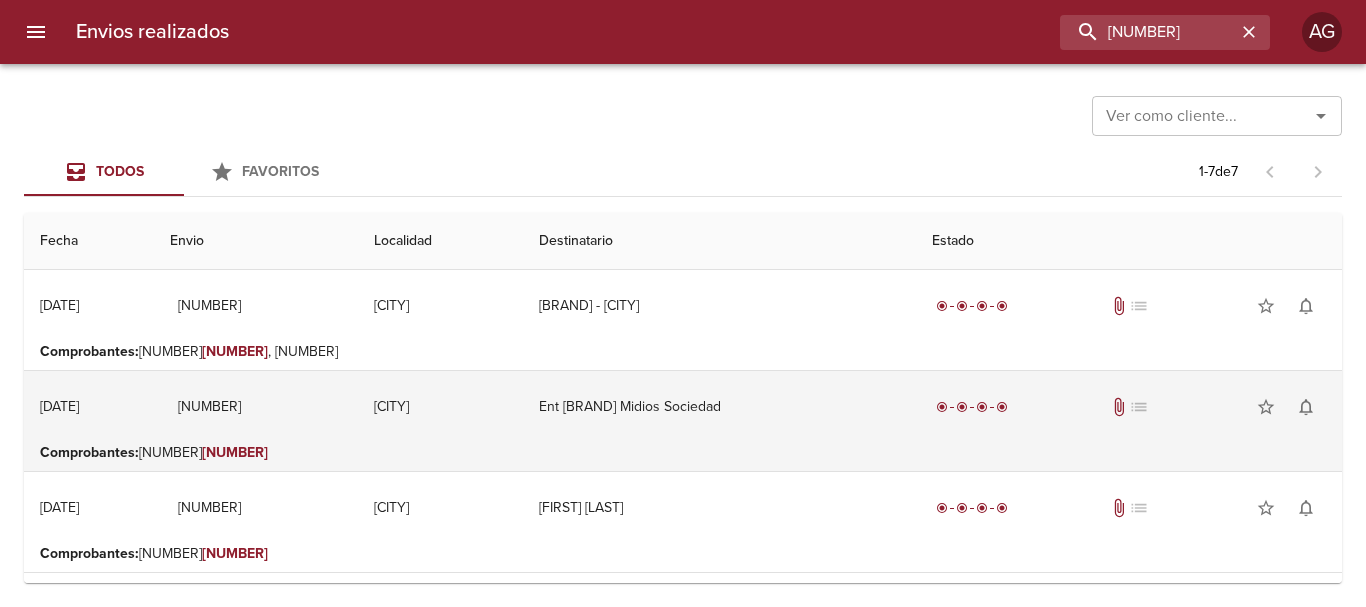 click on "Ent [BRAND] Midios Sociedad" at bounding box center [719, 407] 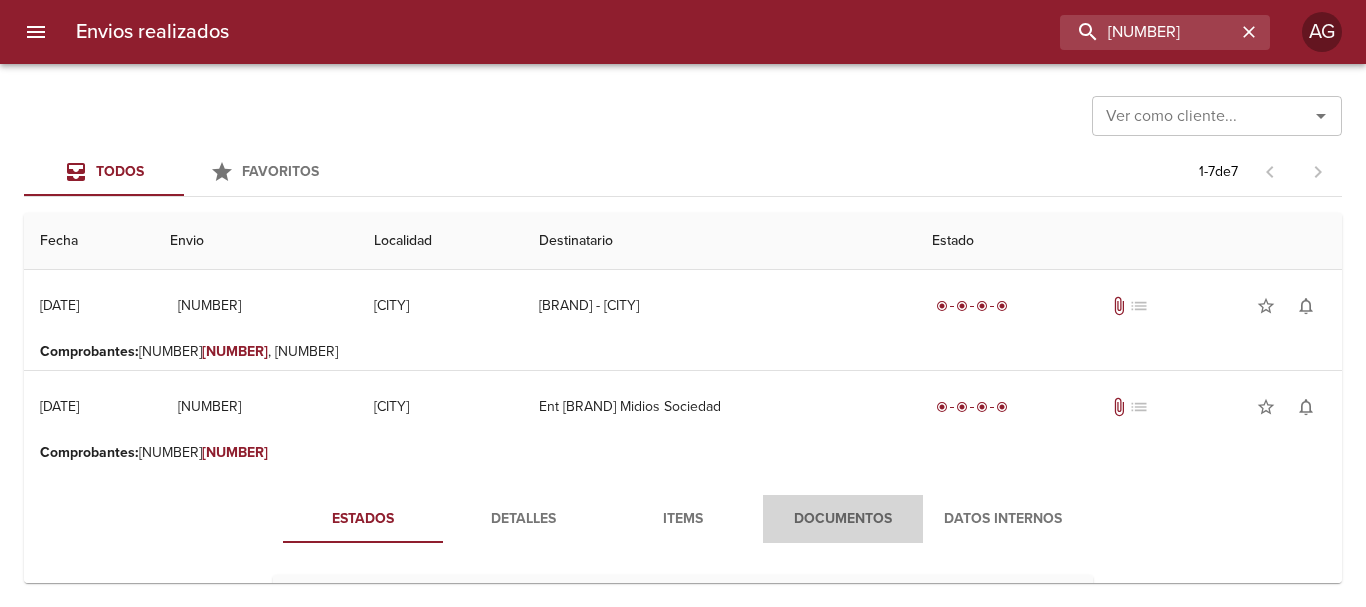 click on "Documentos" at bounding box center [843, 519] 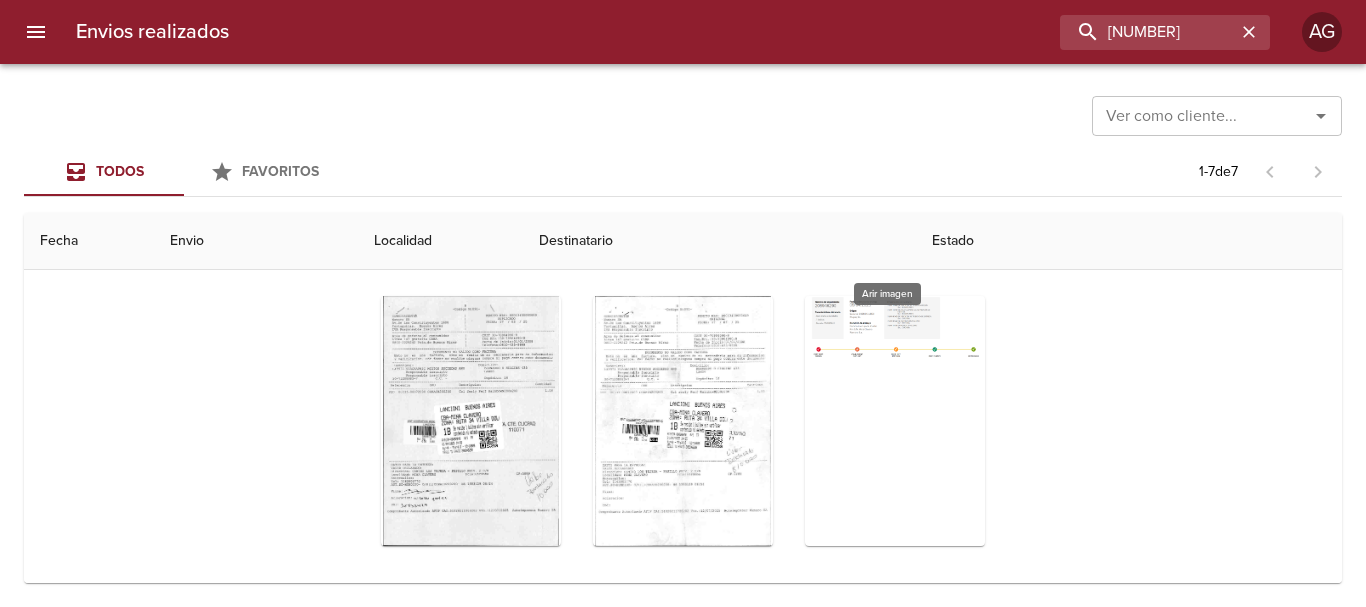 scroll, scrollTop: 297, scrollLeft: 0, axis: vertical 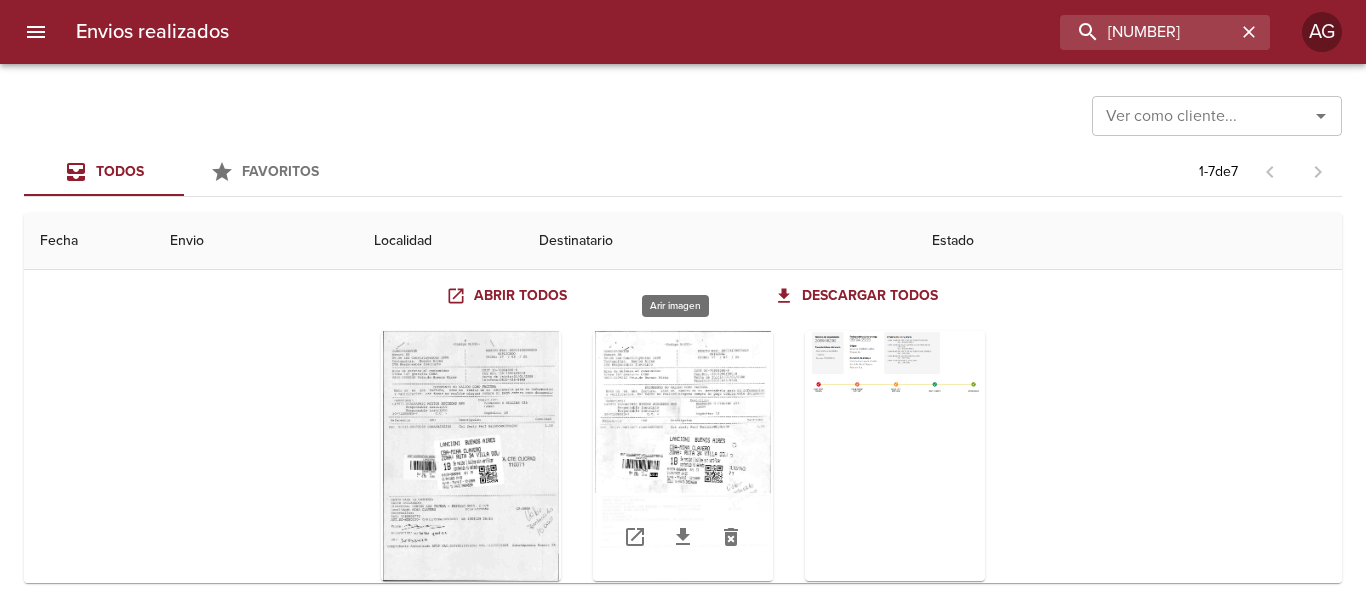 click at bounding box center [683, 456] 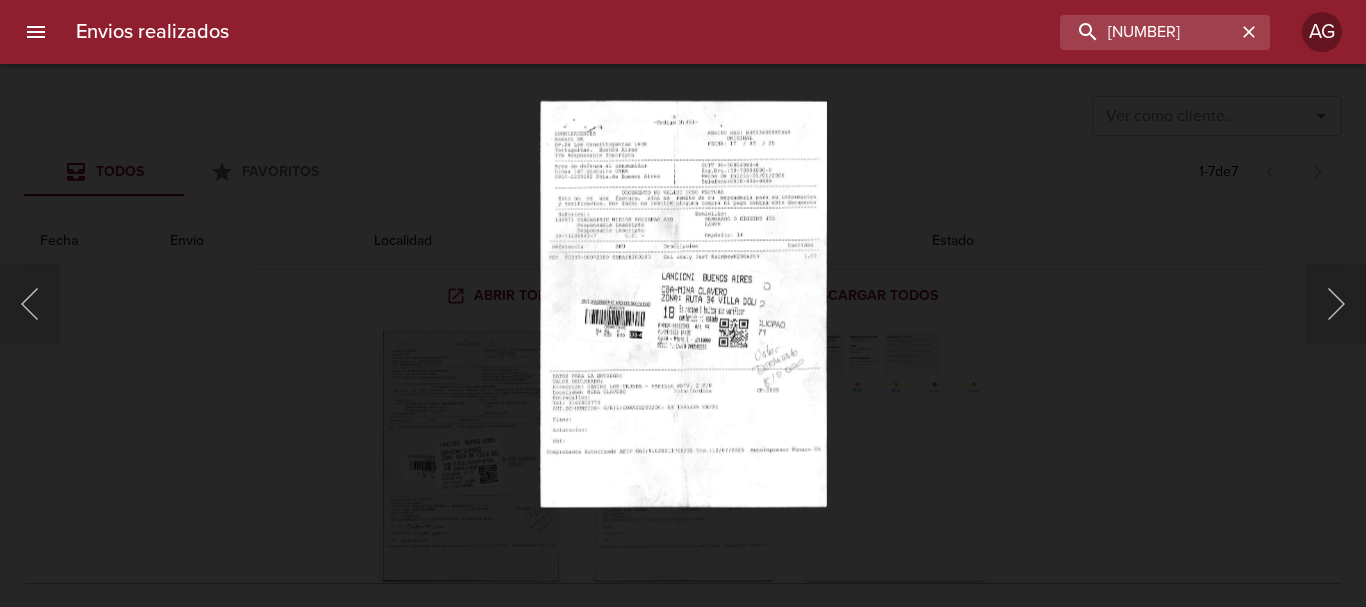 click at bounding box center [683, 303] 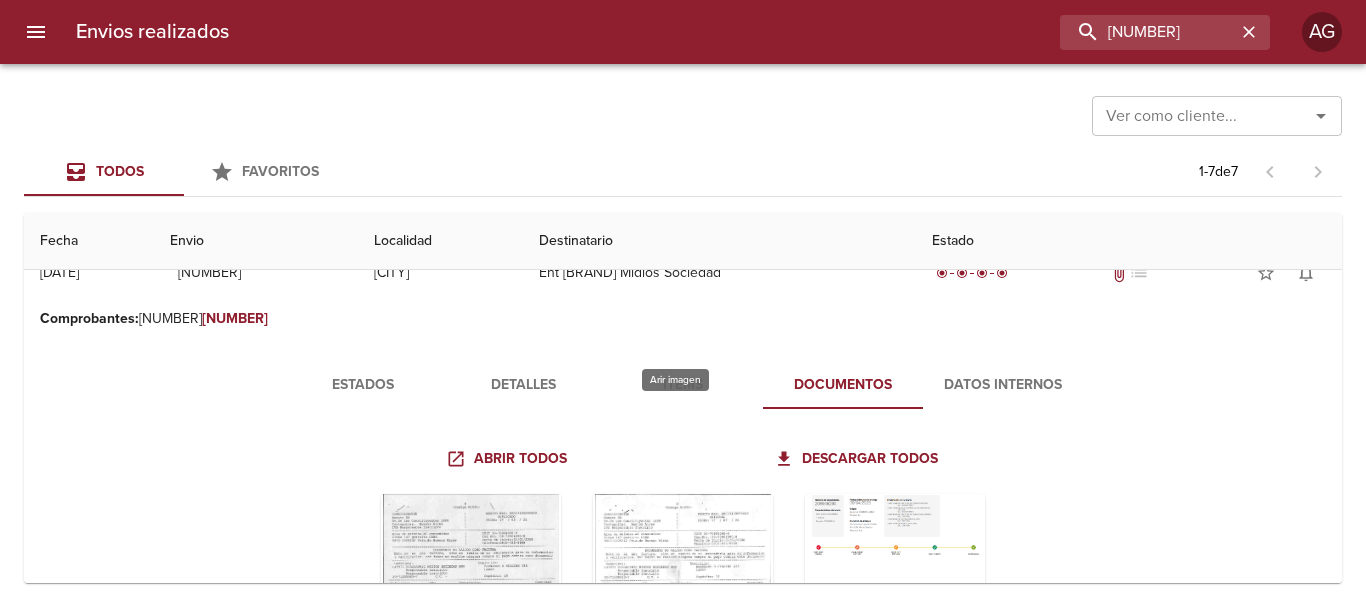 scroll, scrollTop: 97, scrollLeft: 0, axis: vertical 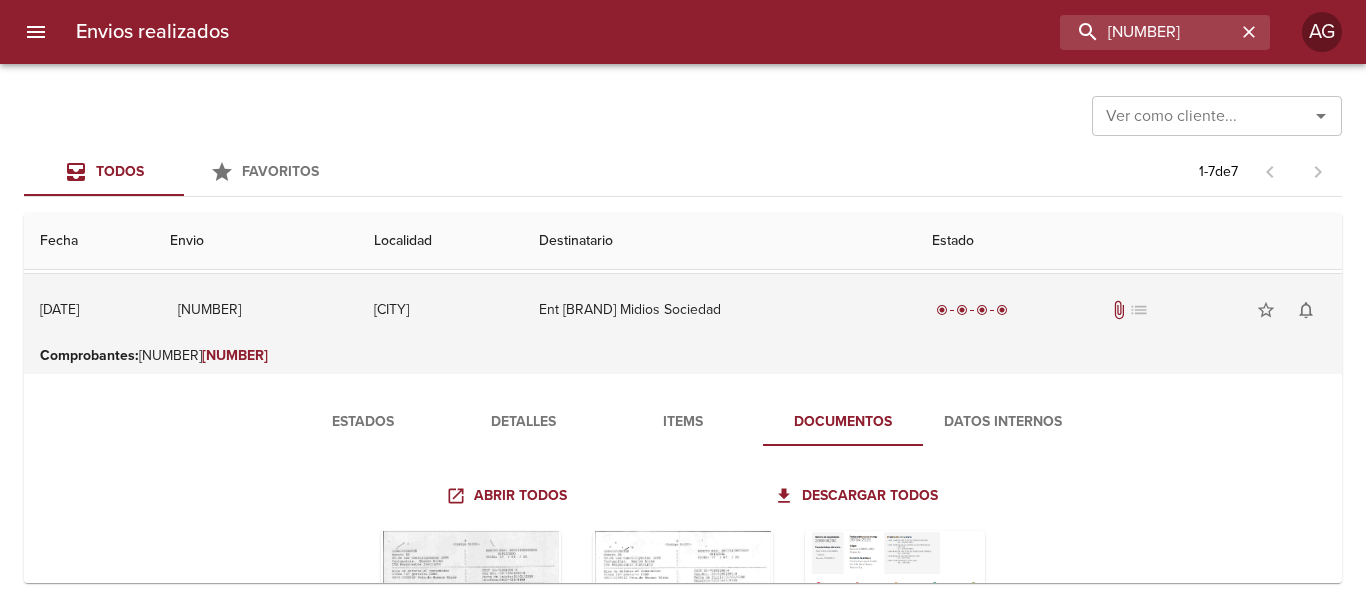 click on "Ent Viagraphic Midios Sociedad" at bounding box center [719, 310] 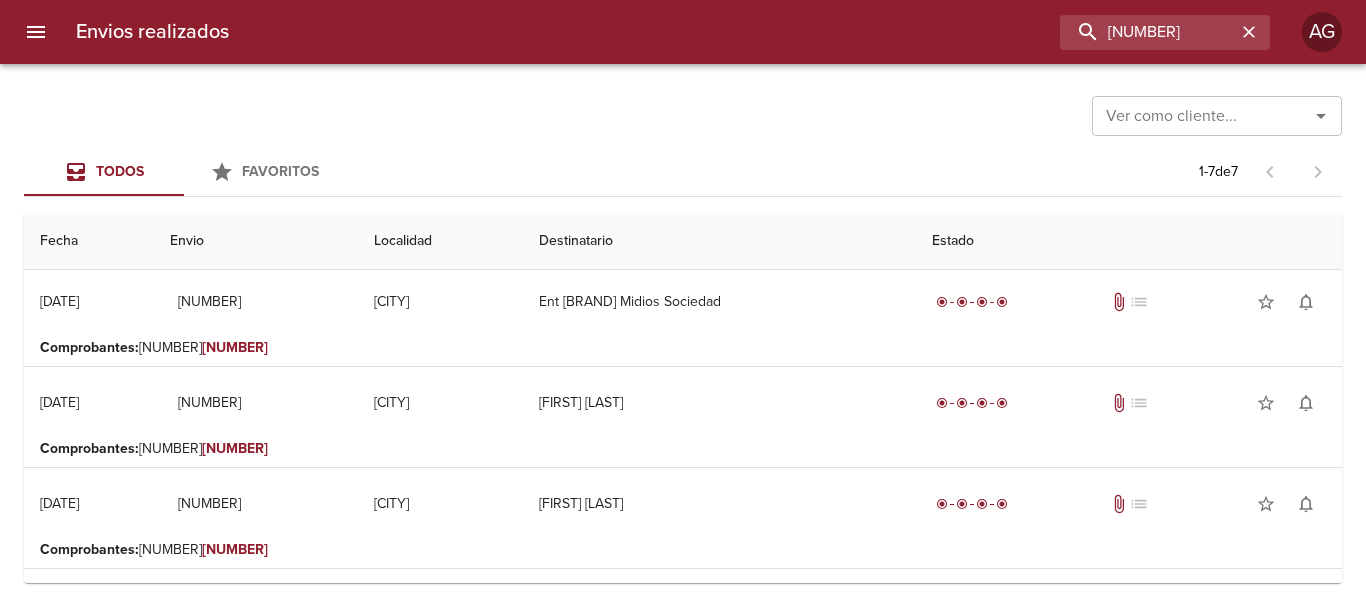scroll, scrollTop: 94, scrollLeft: 0, axis: vertical 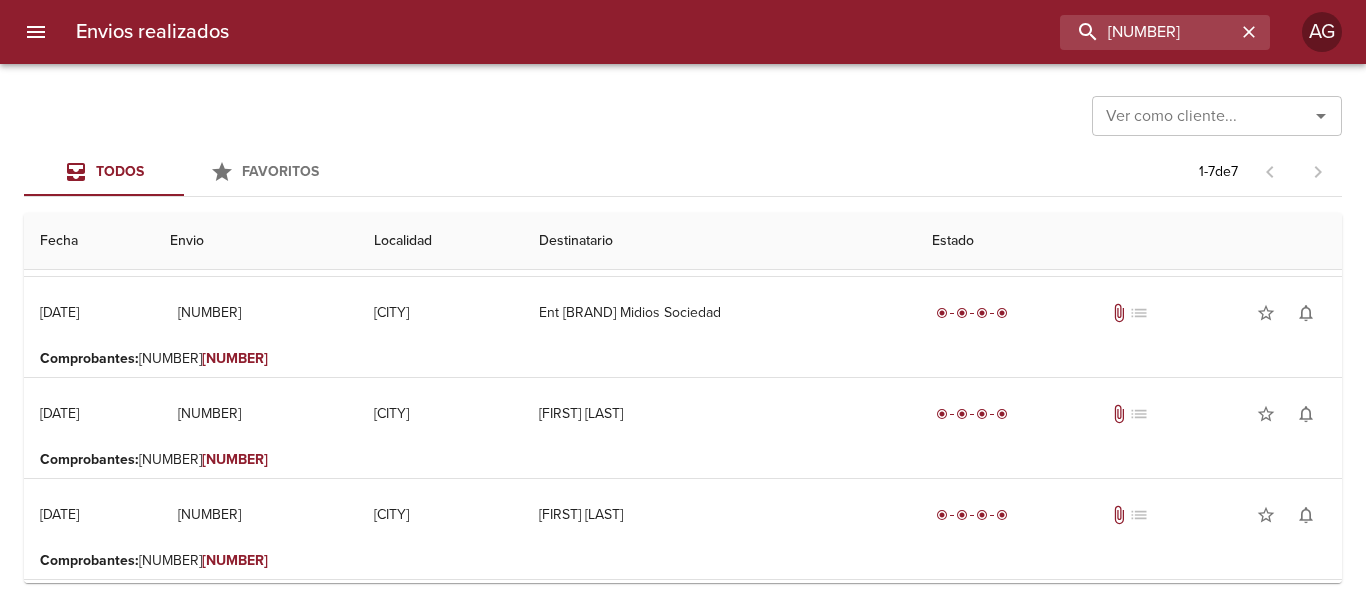 click on "Envios realizados 80649 AG" at bounding box center [683, 32] 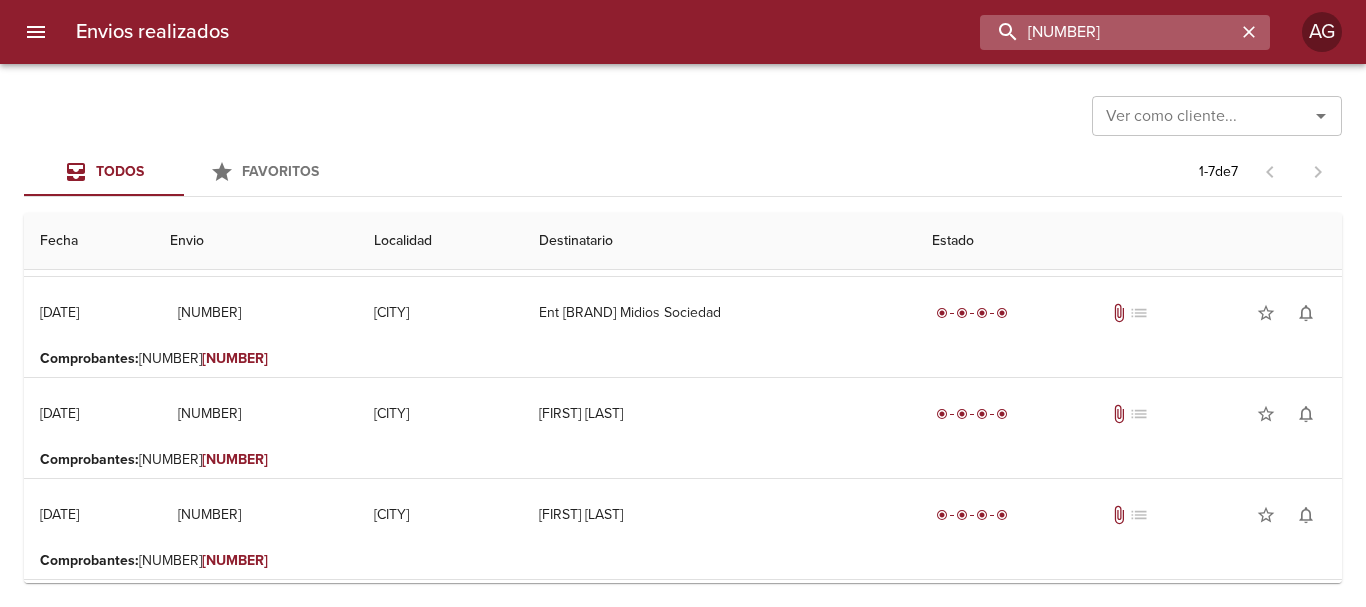 click on "80649" at bounding box center (1108, 32) 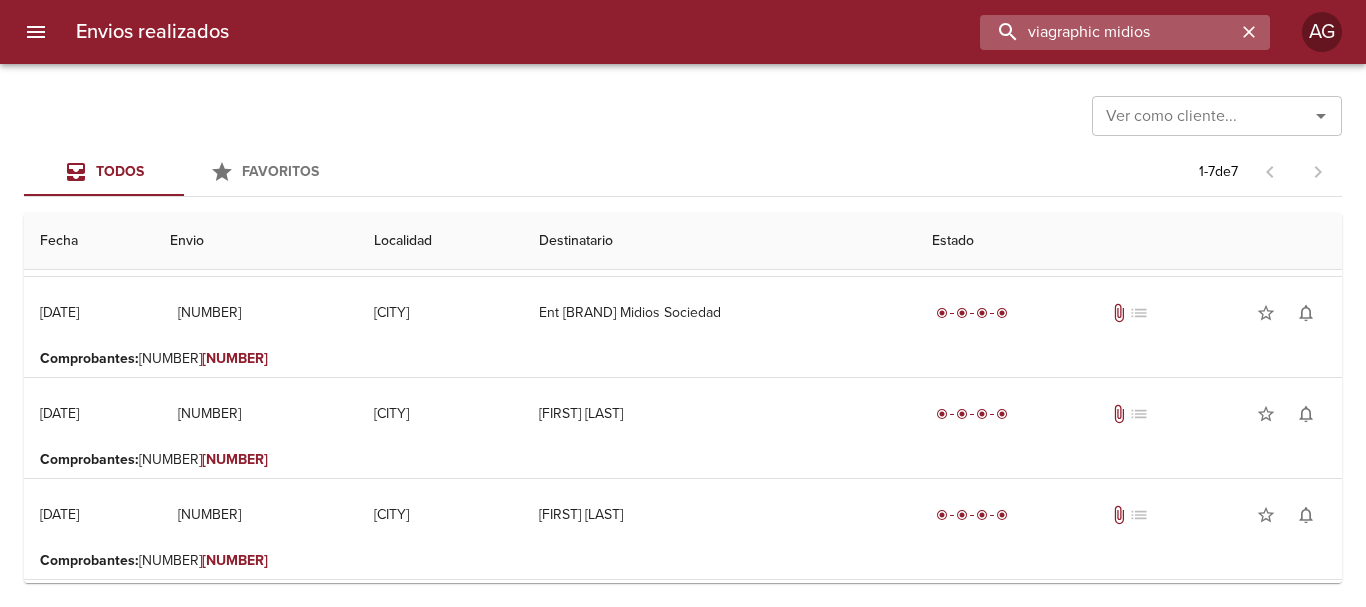 type on "viagraphic midios" 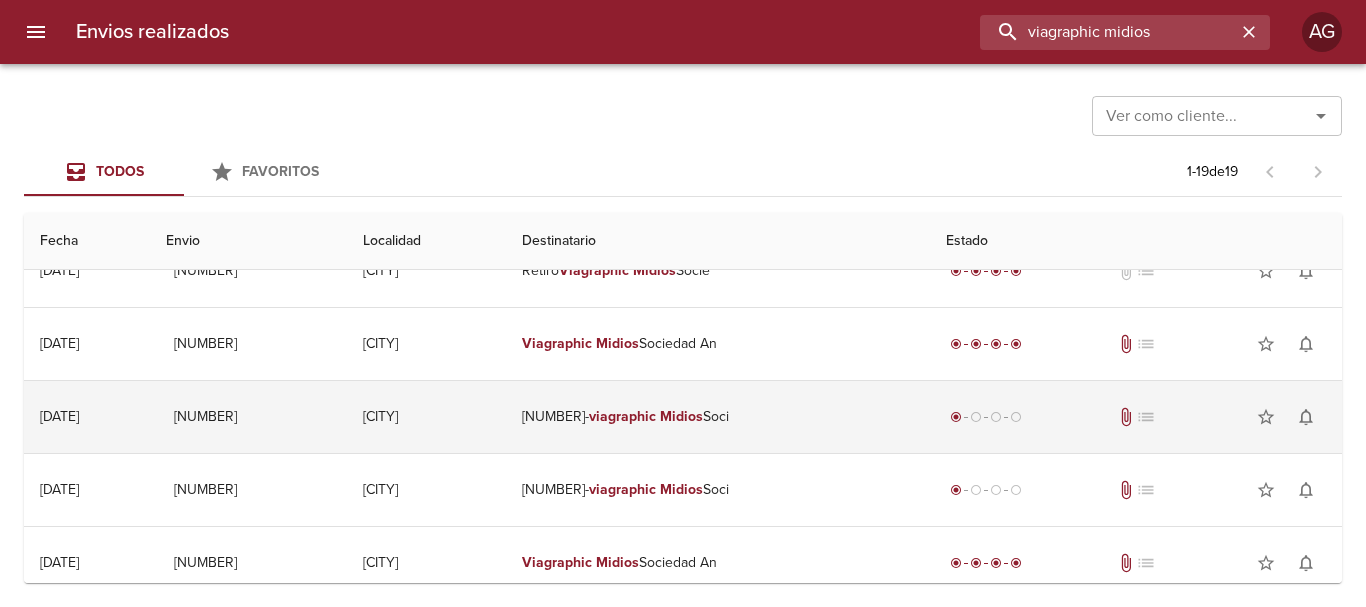scroll, scrollTop: 500, scrollLeft: 0, axis: vertical 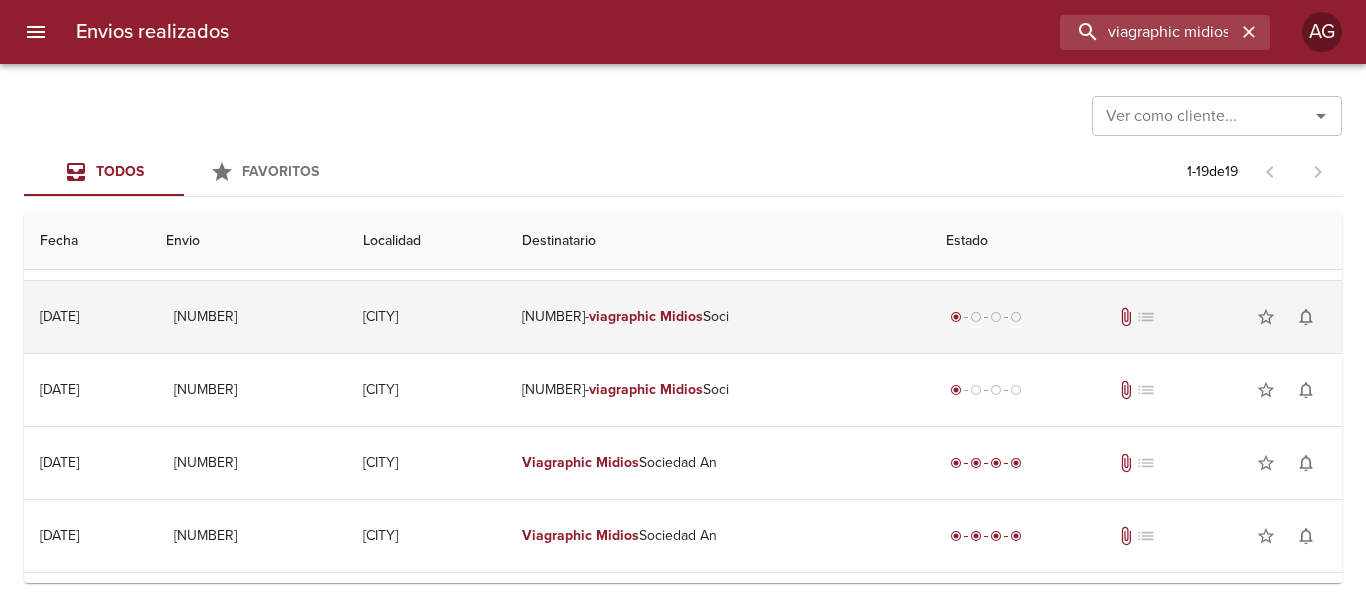click on "4979858- viagraphic   Midios  Soci" at bounding box center [718, 317] 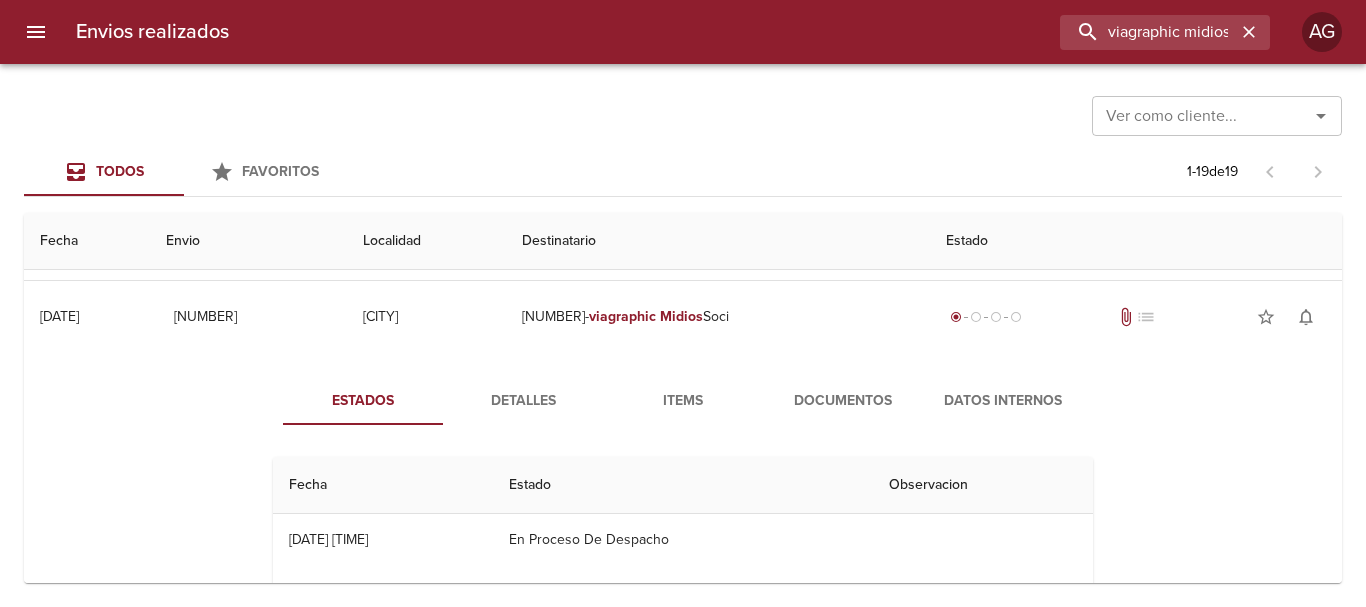 click on "Documentos" at bounding box center [843, 401] 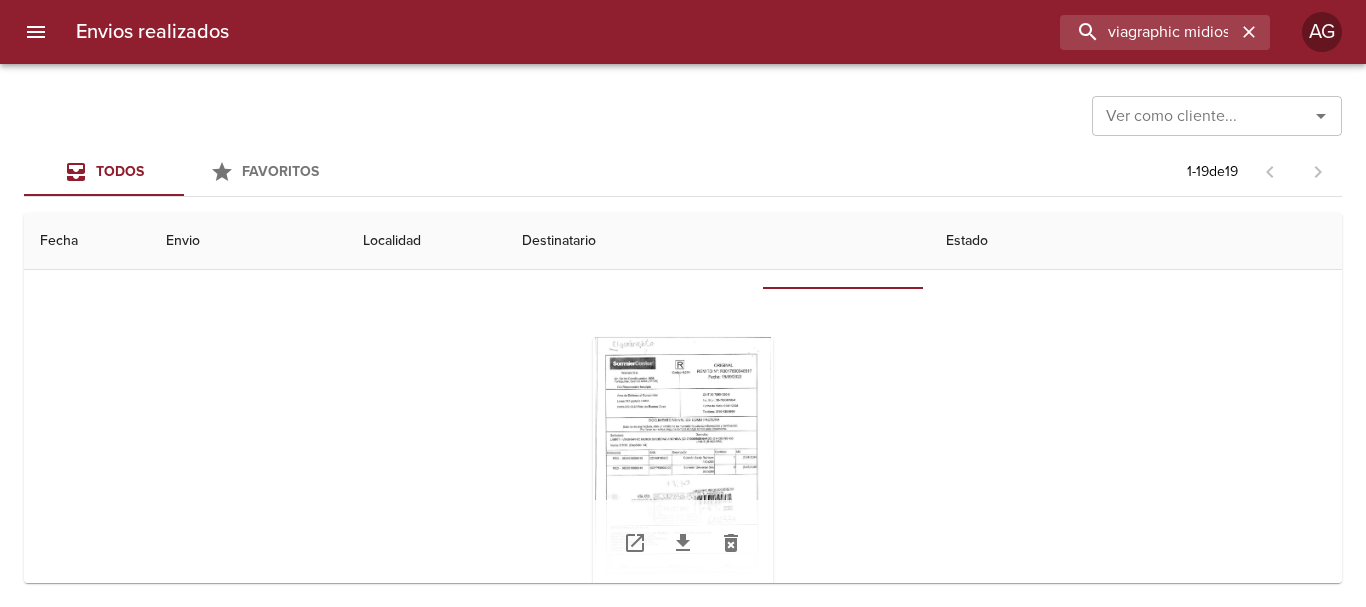scroll, scrollTop: 700, scrollLeft: 0, axis: vertical 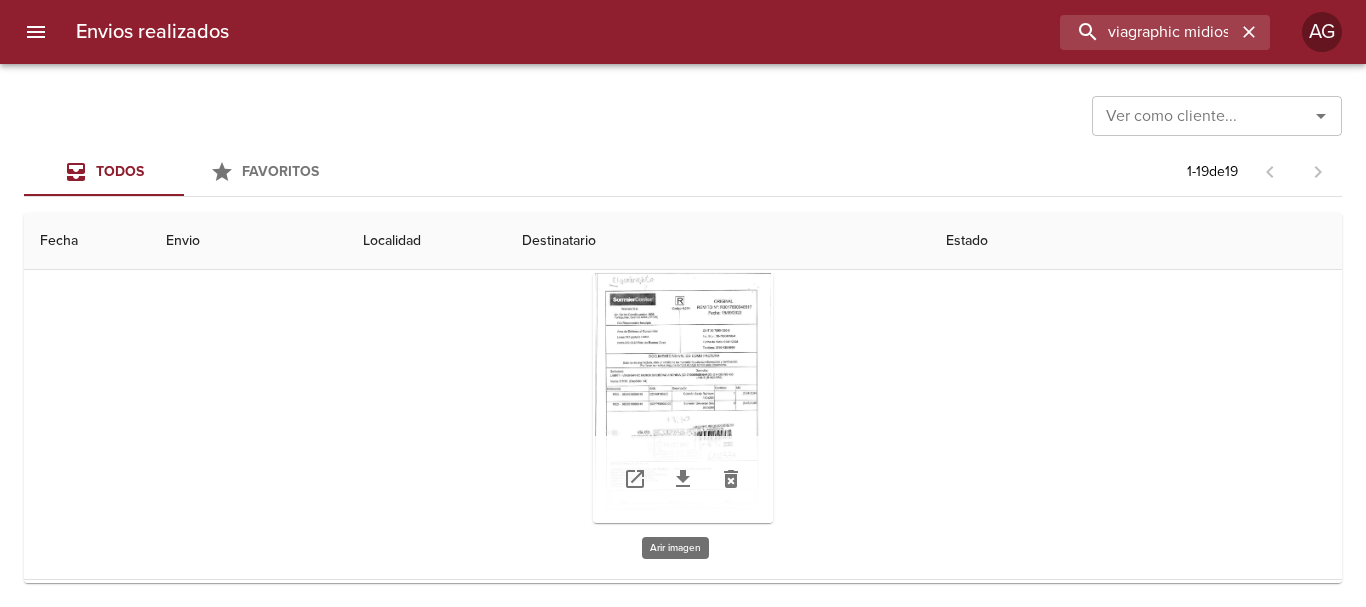 click at bounding box center (683, 398) 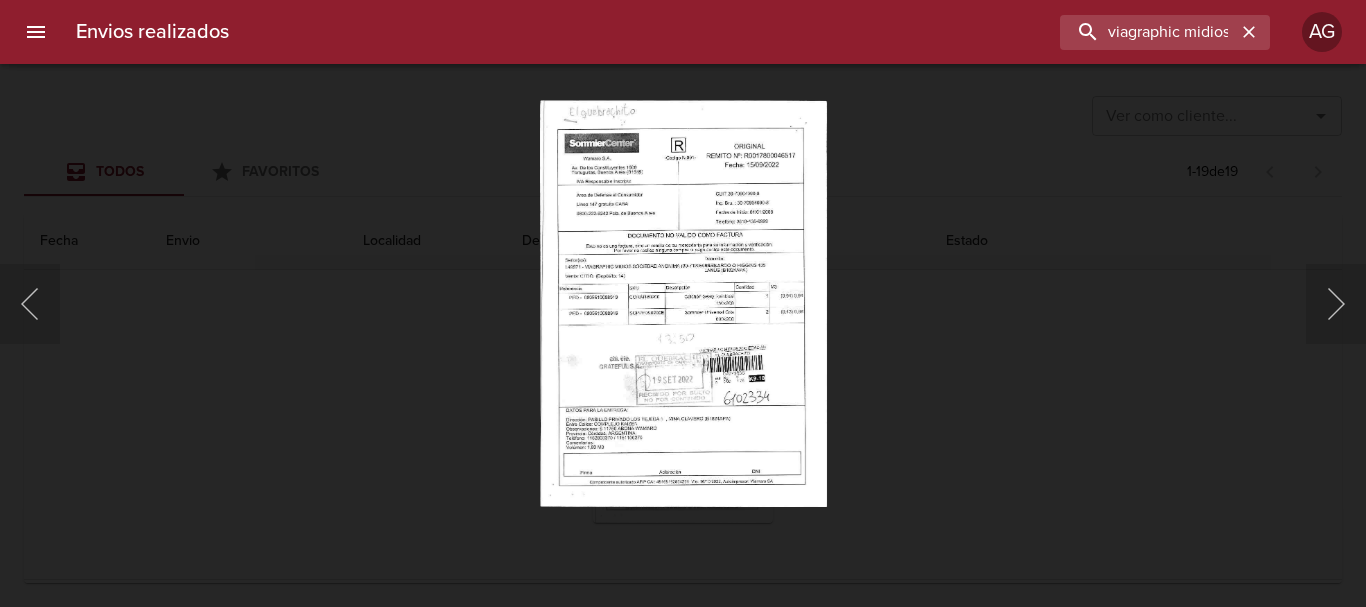 click at bounding box center [683, 303] 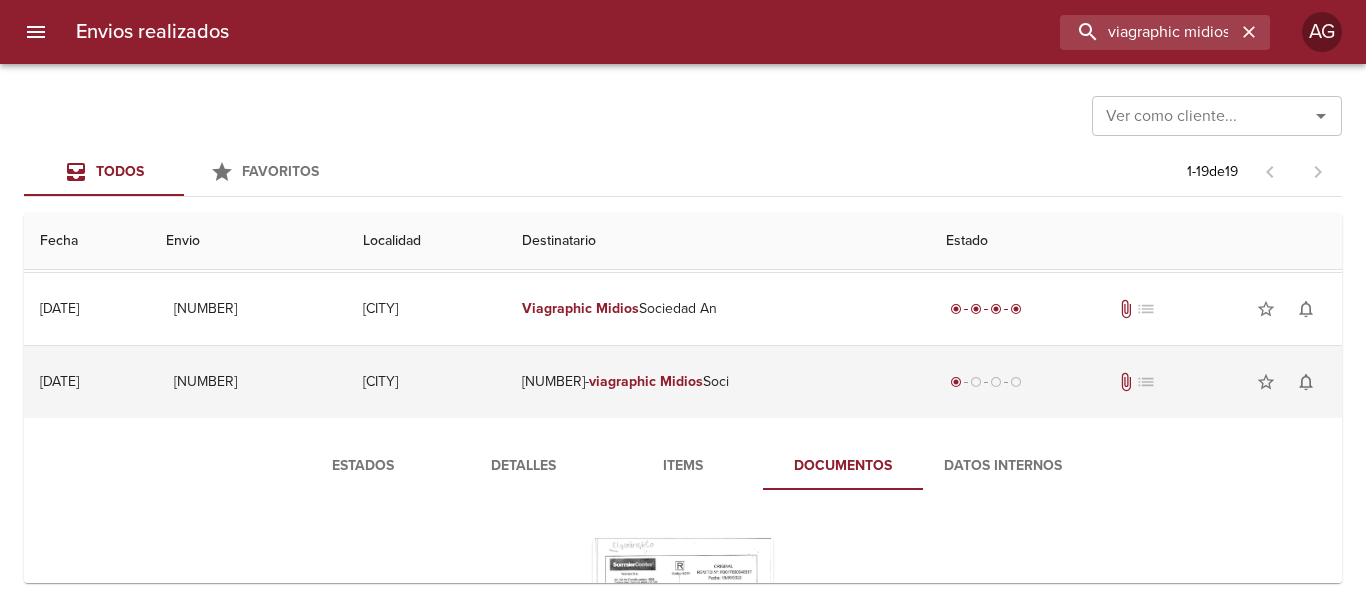 scroll, scrollTop: 400, scrollLeft: 0, axis: vertical 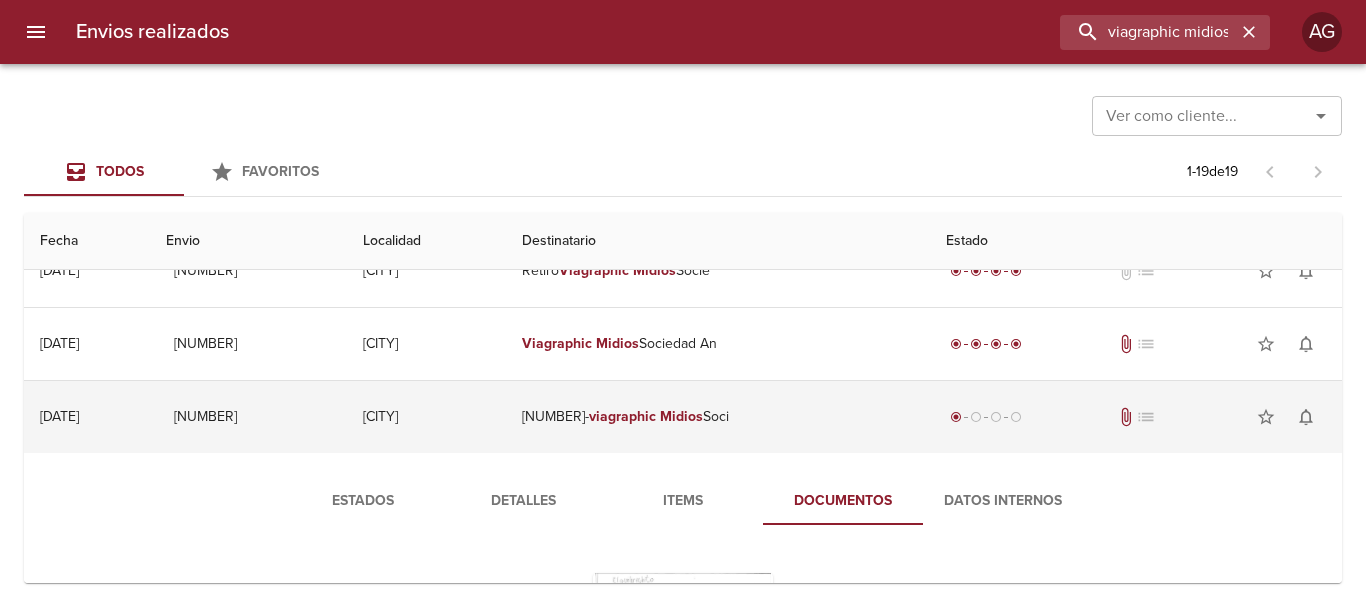 click on "4979858- viagraphic   Midios  Soci" at bounding box center [718, 417] 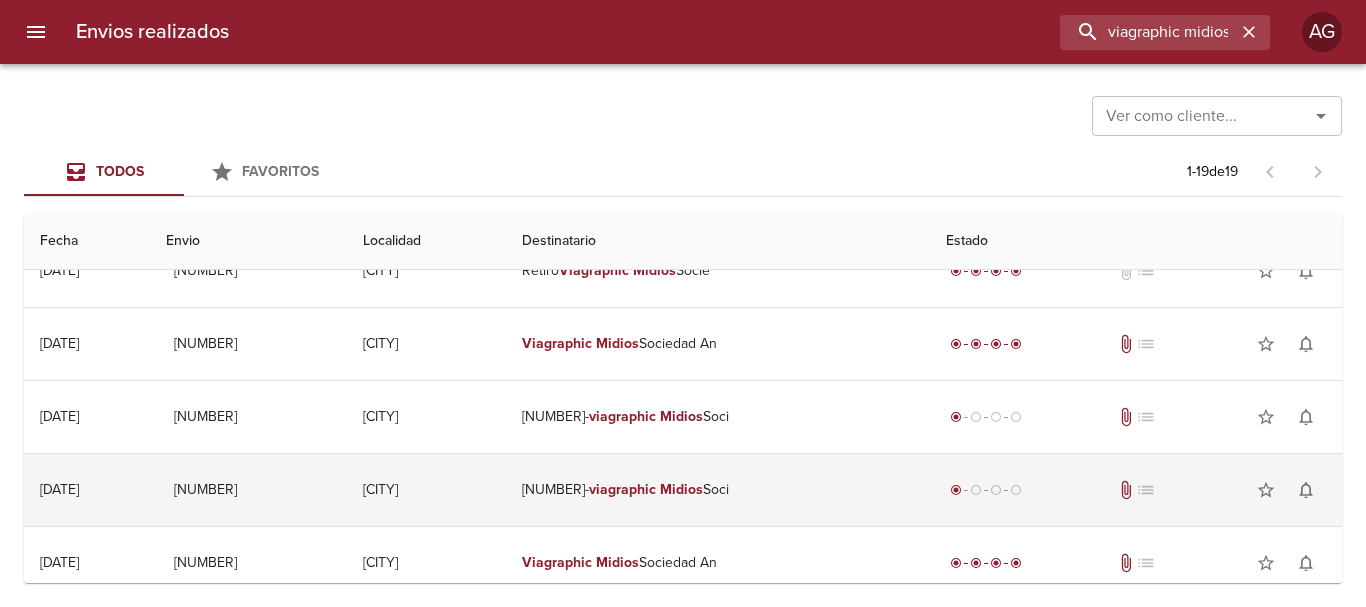 click on "4984938- viagraphic   Midios  Soci" at bounding box center (718, 490) 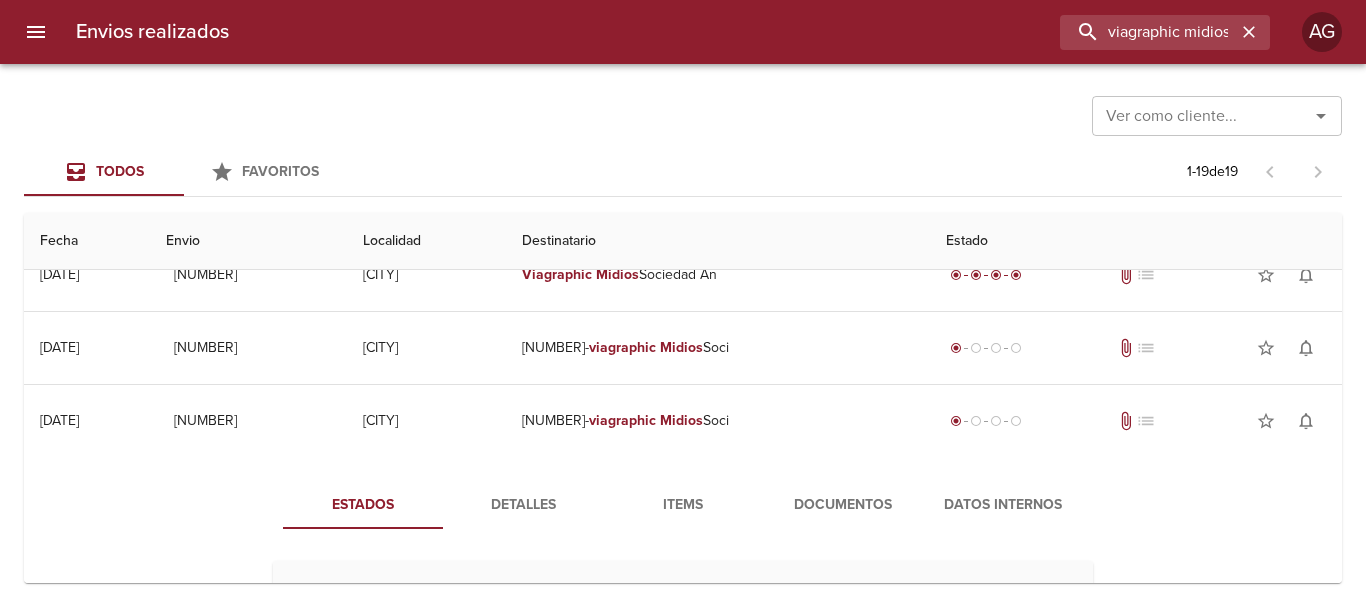 scroll, scrollTop: 500, scrollLeft: 0, axis: vertical 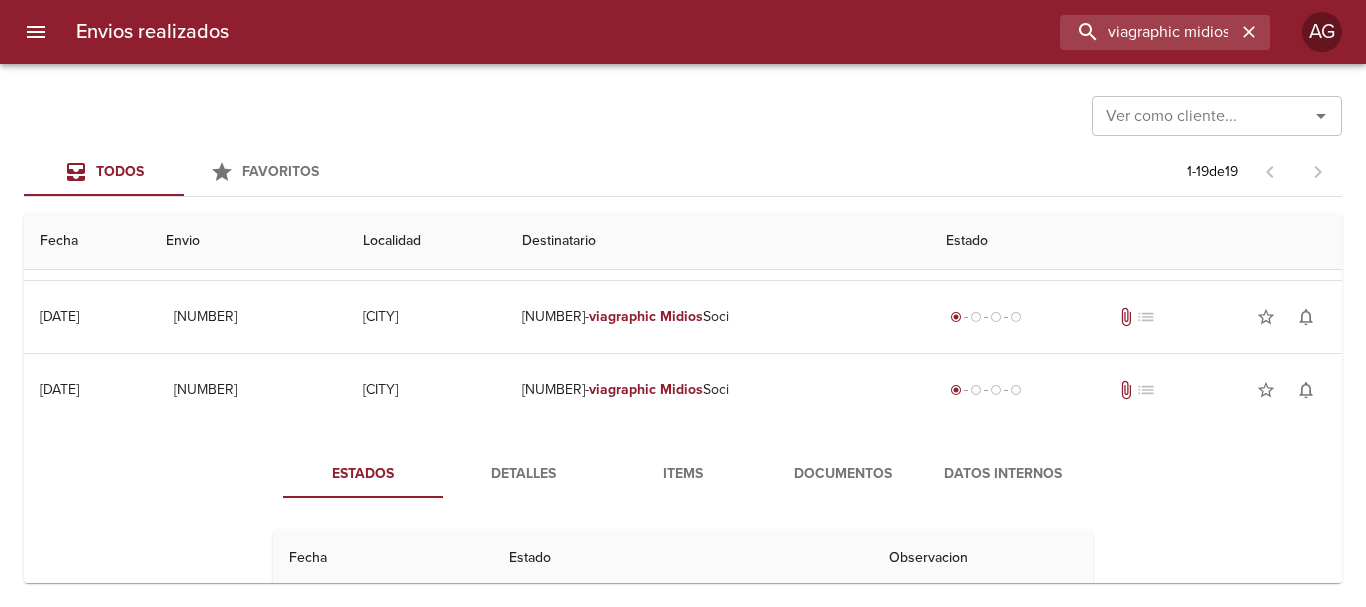 click on "Documentos" at bounding box center [843, 474] 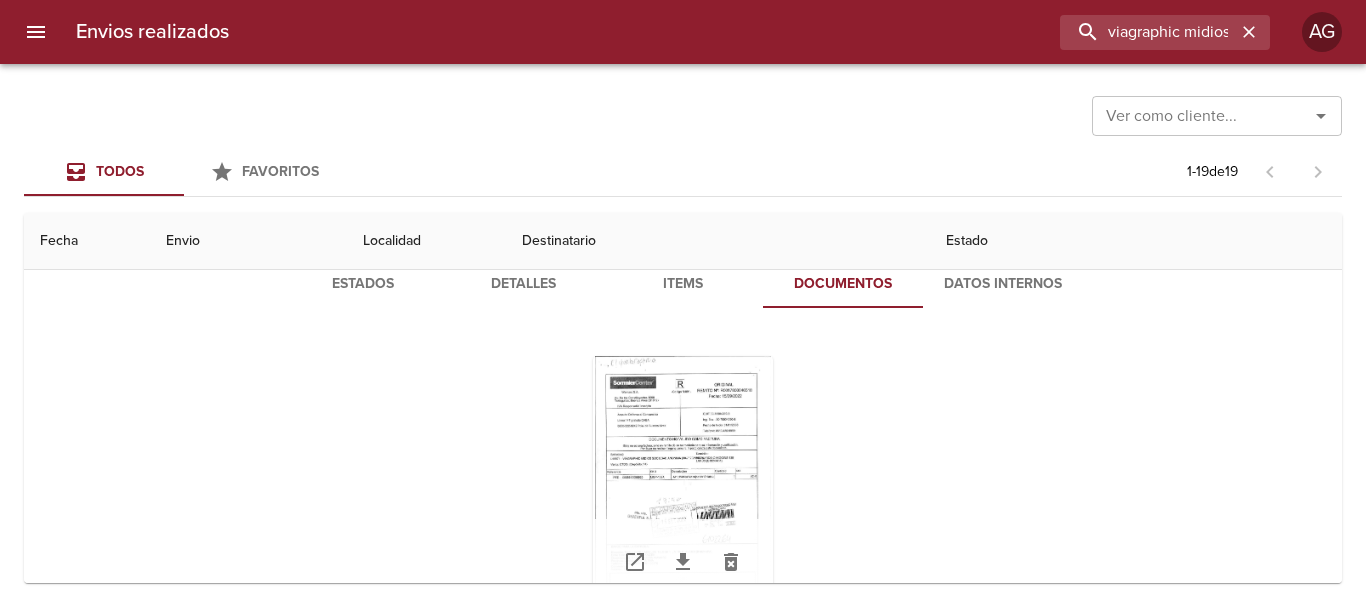 scroll, scrollTop: 700, scrollLeft: 0, axis: vertical 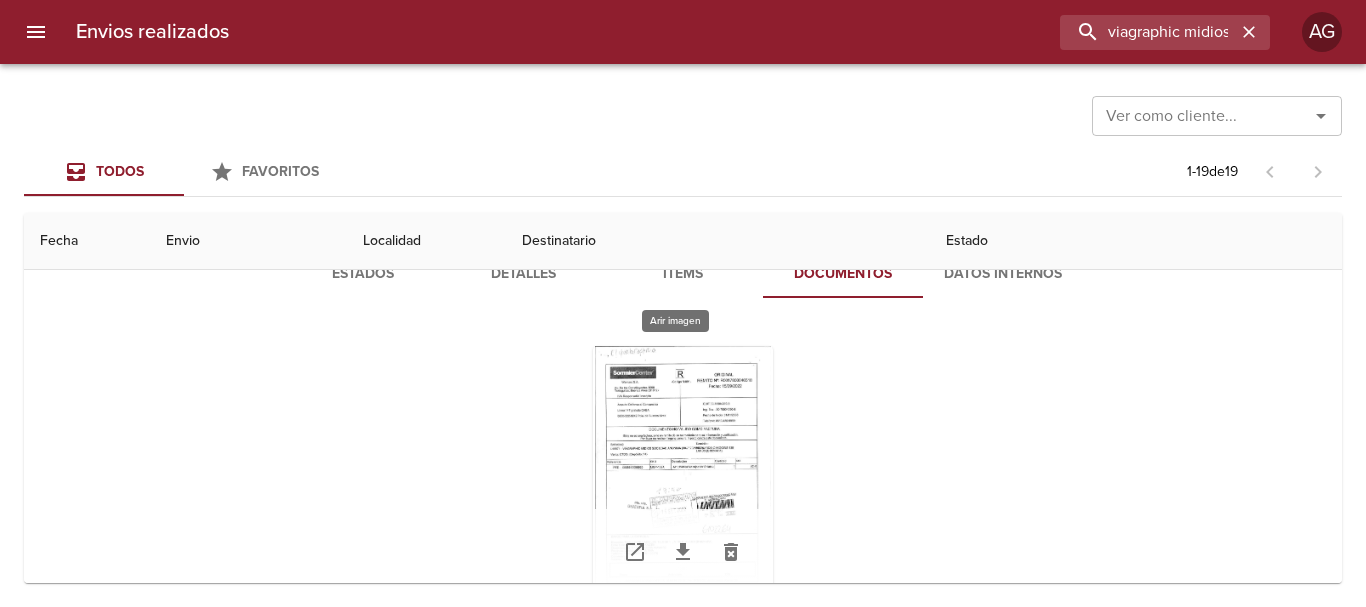 click at bounding box center [683, 471] 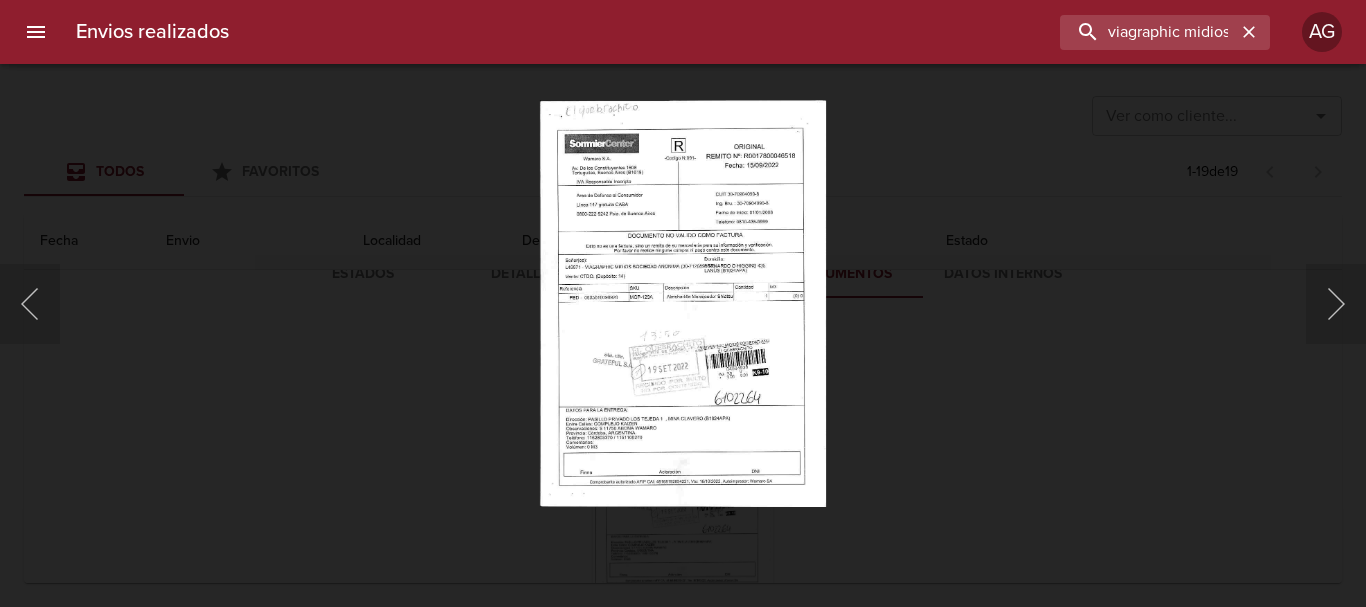 click at bounding box center (683, 303) 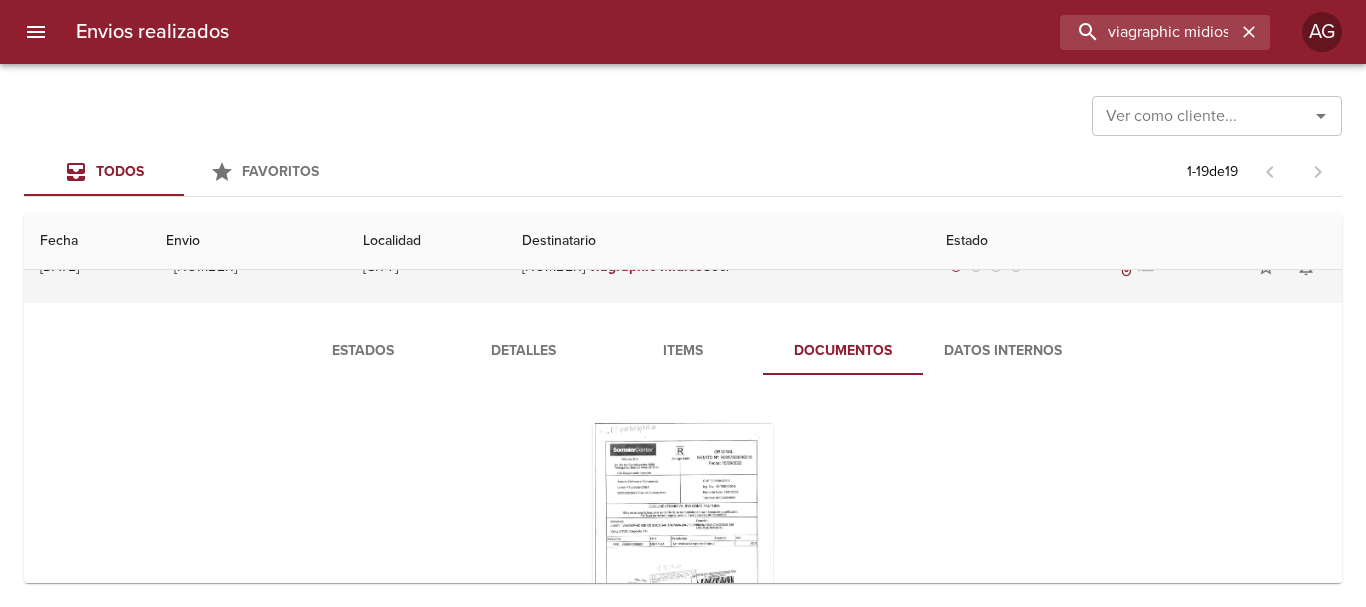 scroll, scrollTop: 500, scrollLeft: 0, axis: vertical 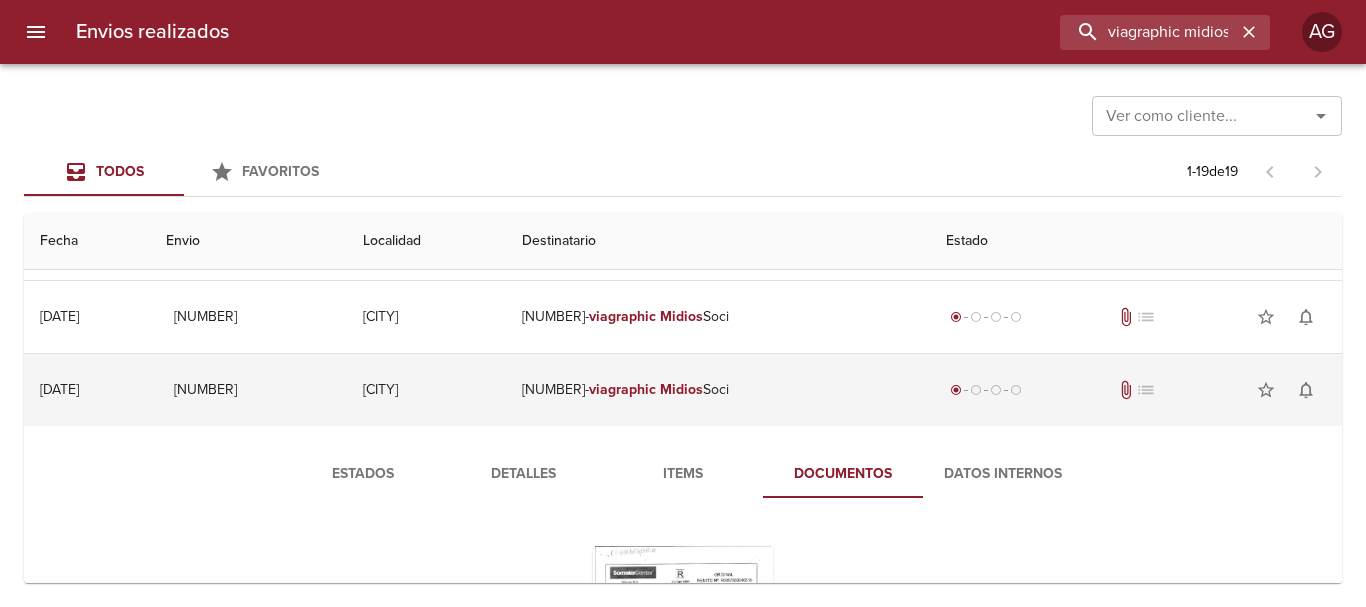 click on "4984938- viagraphic   Midios  Soci" at bounding box center [718, 390] 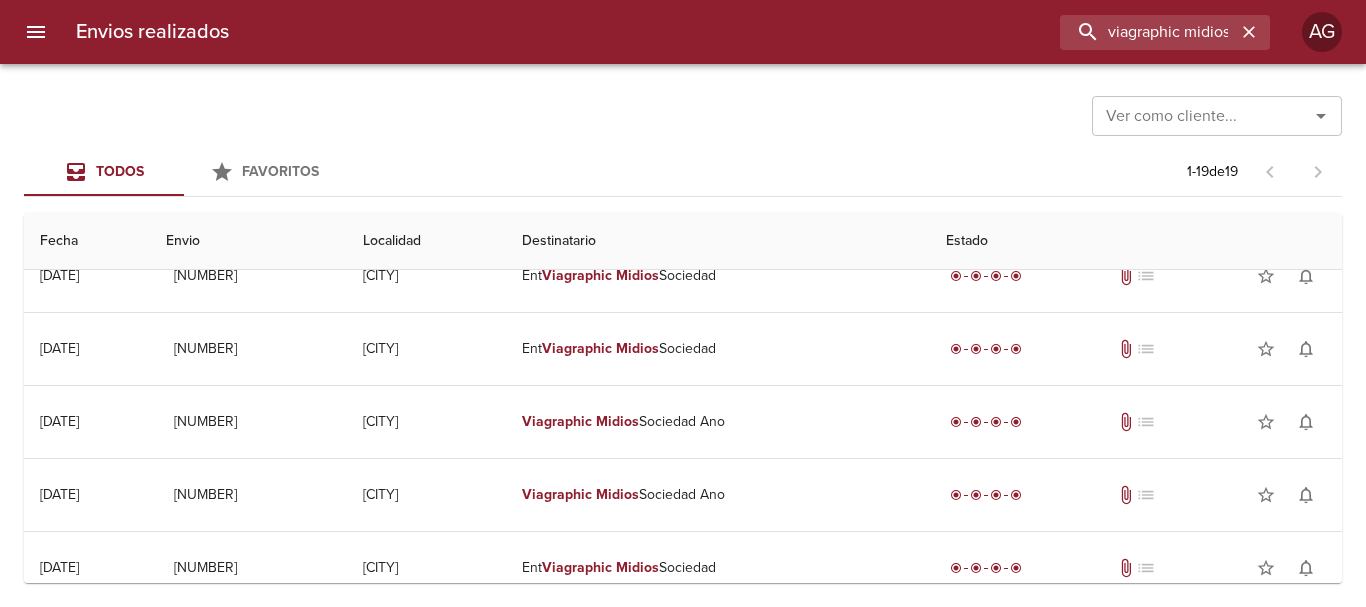 scroll, scrollTop: 874, scrollLeft: 0, axis: vertical 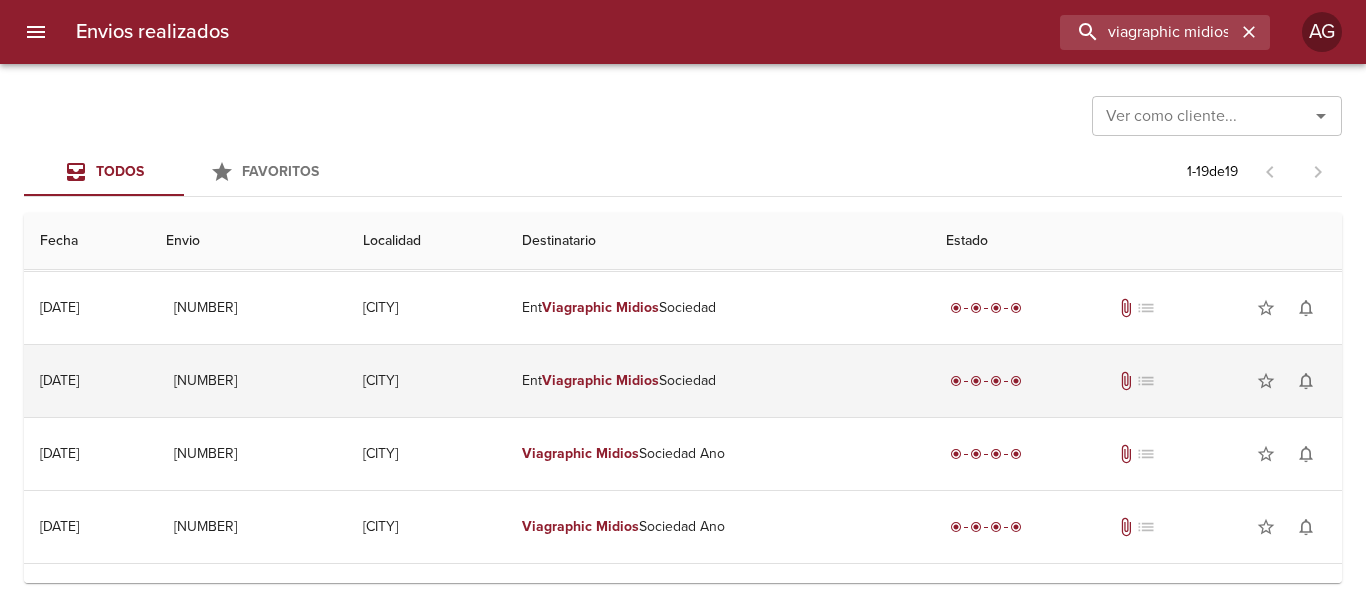 click on "Ent  Viagraphic   Midios  Sociedad" at bounding box center (718, 381) 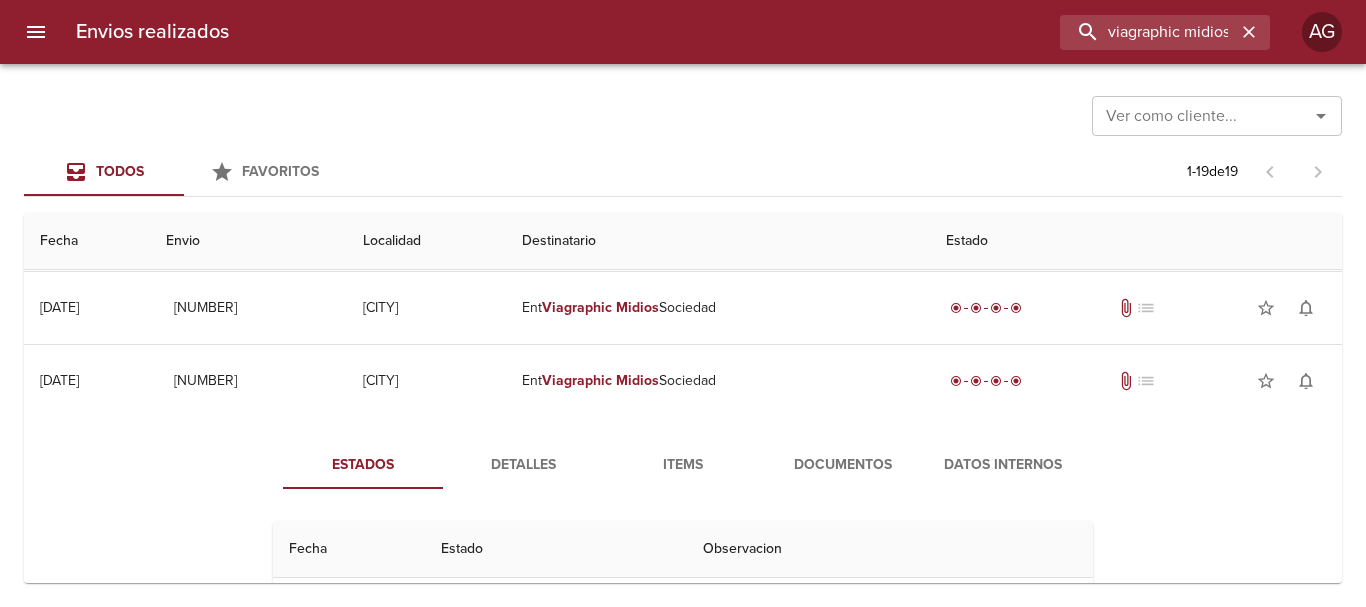 click on "Documentos" at bounding box center [843, 465] 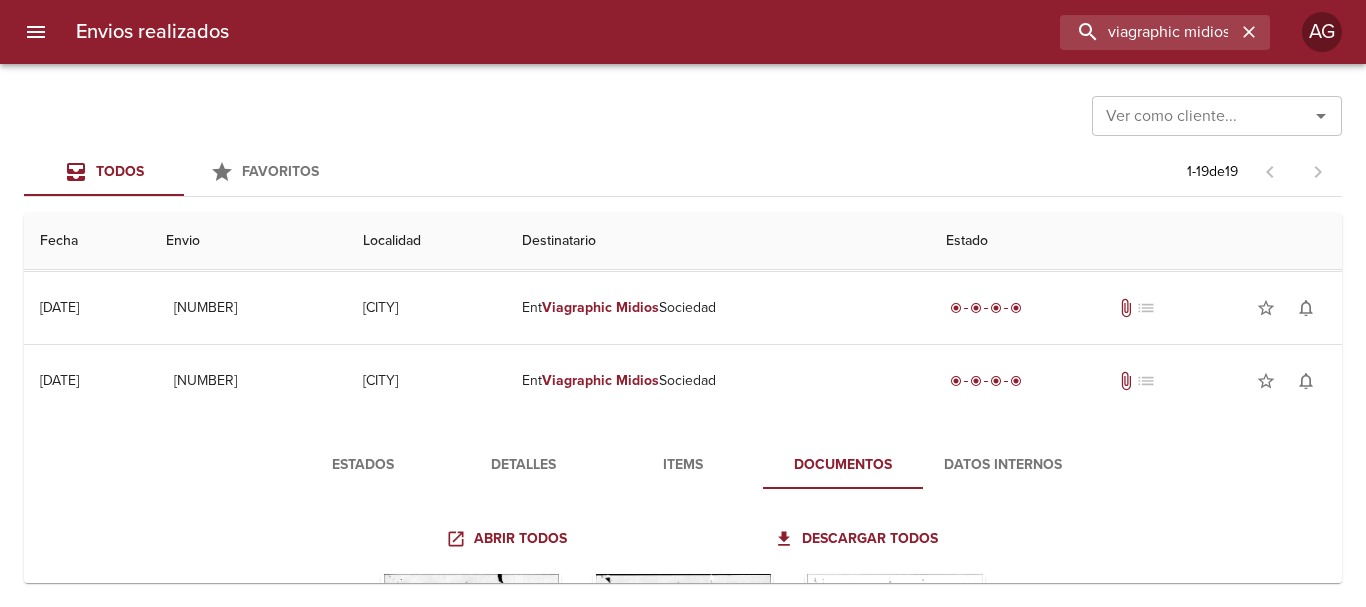scroll, scrollTop: 1074, scrollLeft: 0, axis: vertical 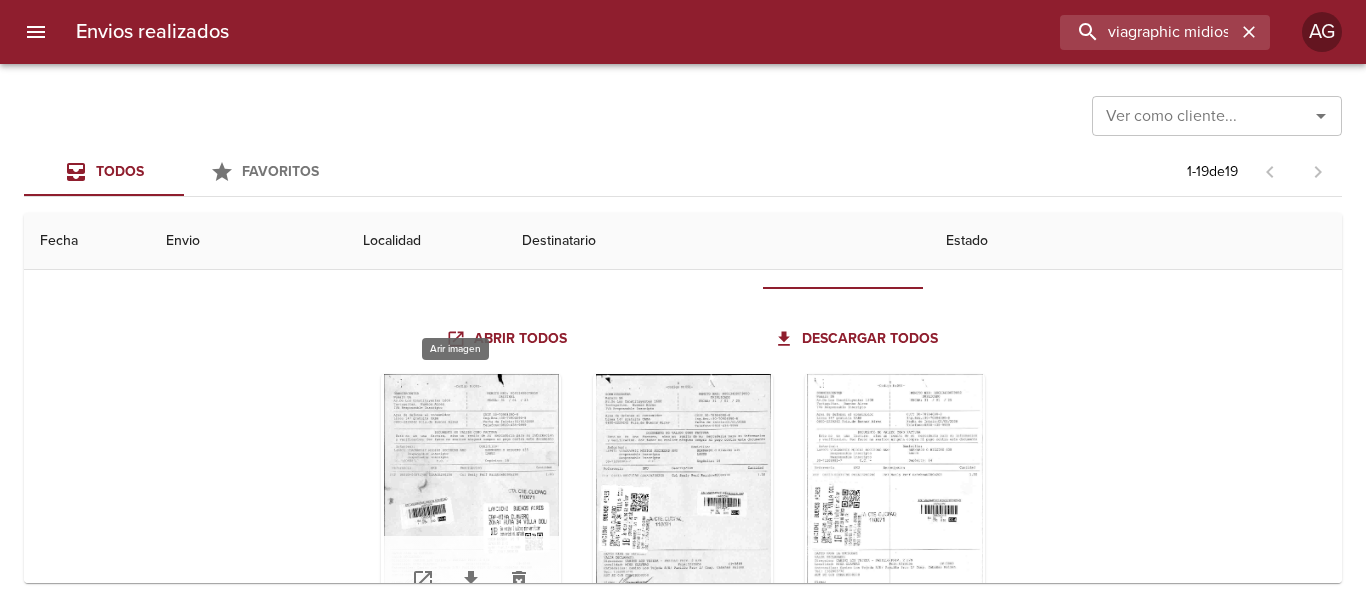 click at bounding box center [471, 499] 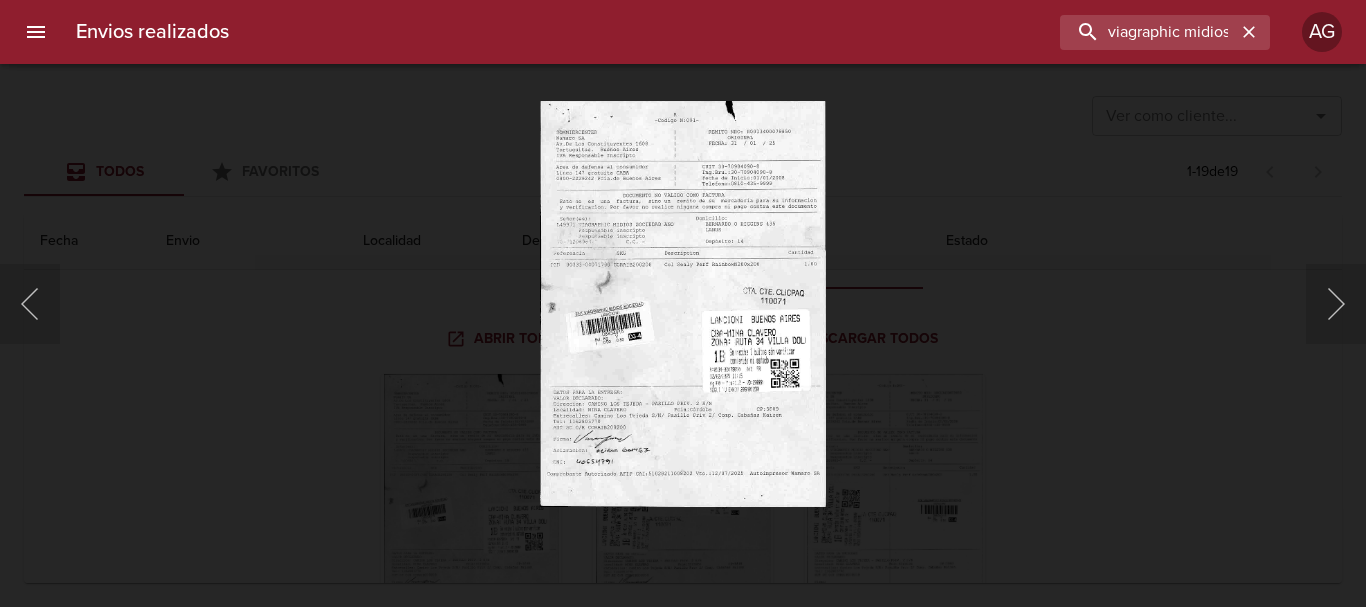 drag, startPoint x: 1328, startPoint y: 320, endPoint x: 1145, endPoint y: 381, distance: 192.89894 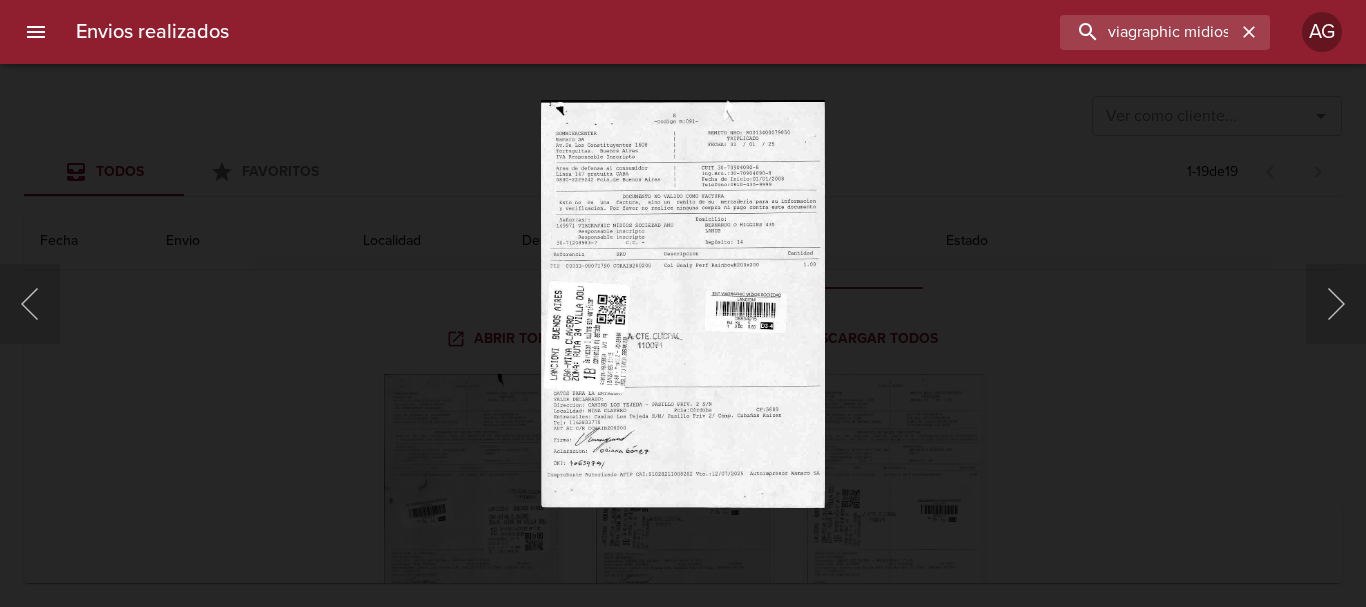 drag, startPoint x: 1217, startPoint y: 353, endPoint x: 1085, endPoint y: 388, distance: 136.56134 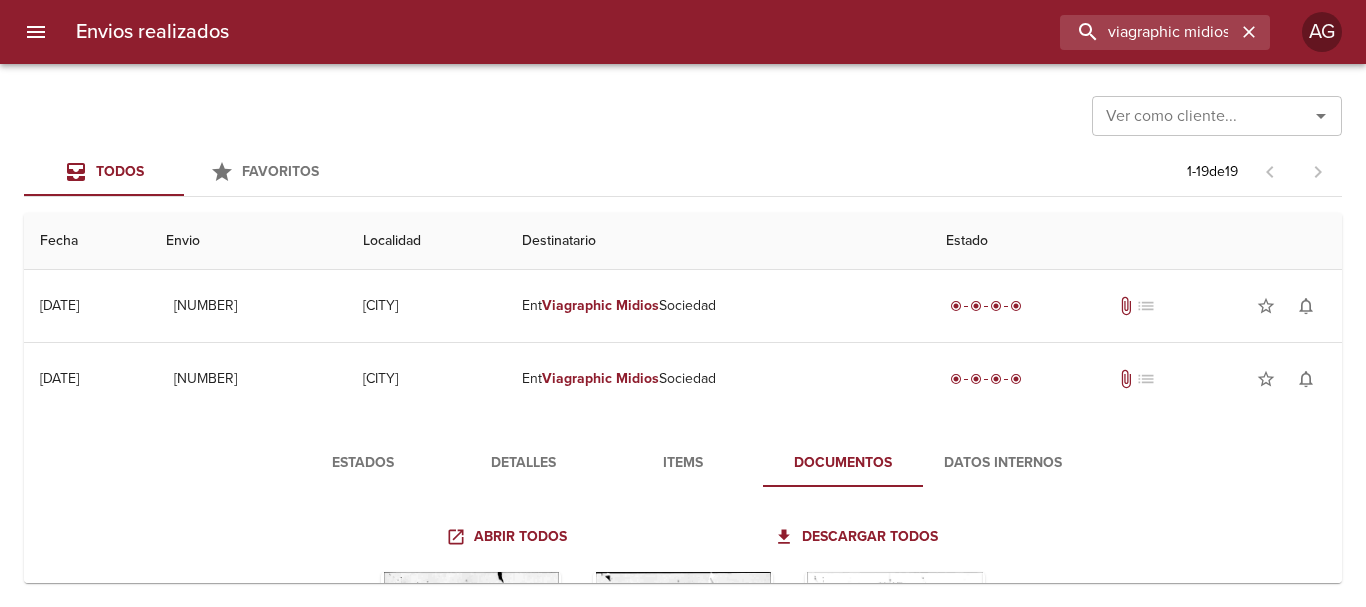scroll, scrollTop: 874, scrollLeft: 0, axis: vertical 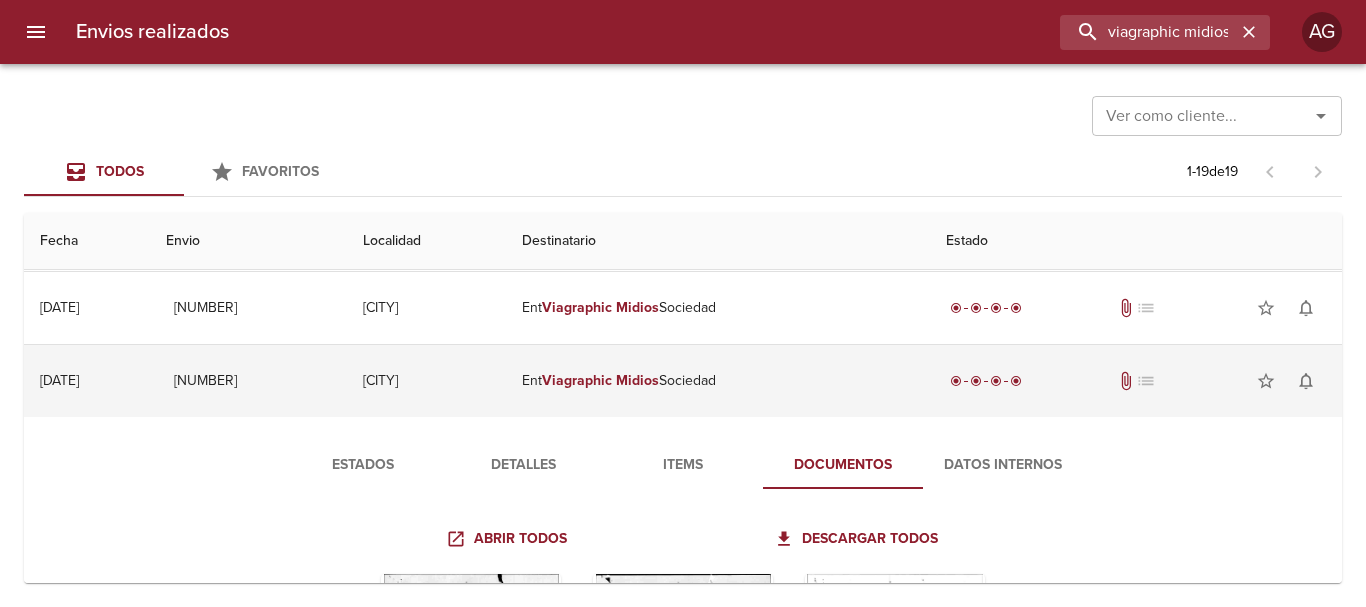 click on "Ent  Viagraphic   Midios  Sociedad" at bounding box center (718, 381) 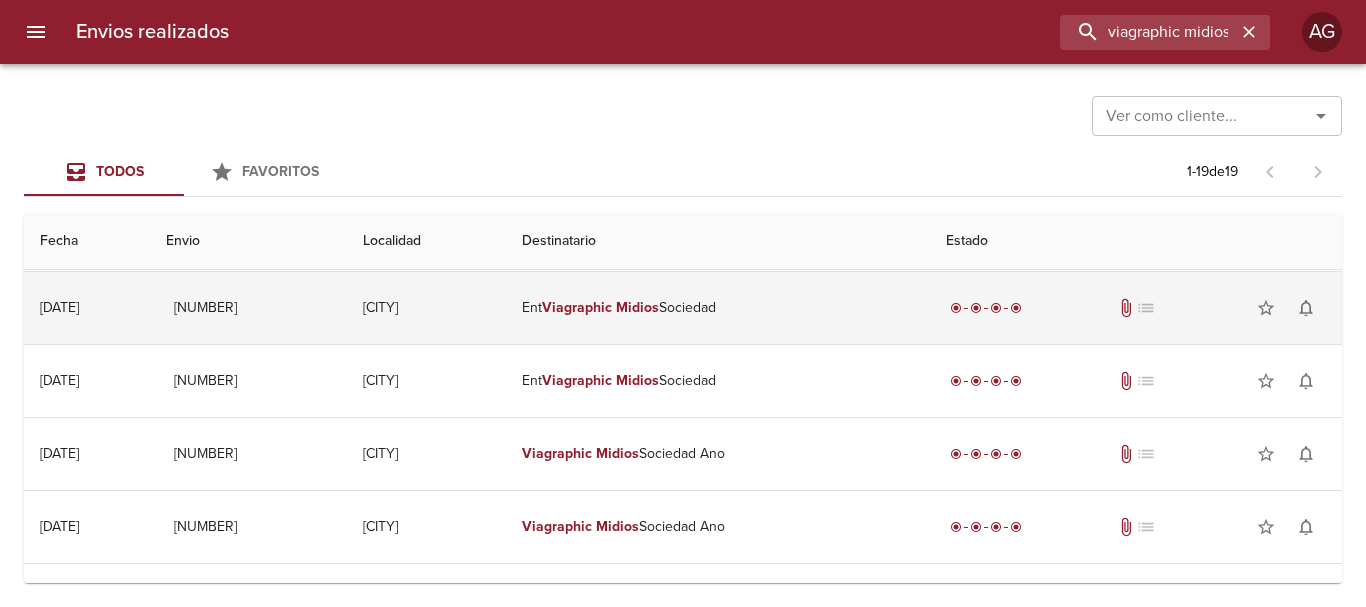 click on "Ent  Viagraphic   Midios  Sociedad" at bounding box center (718, 308) 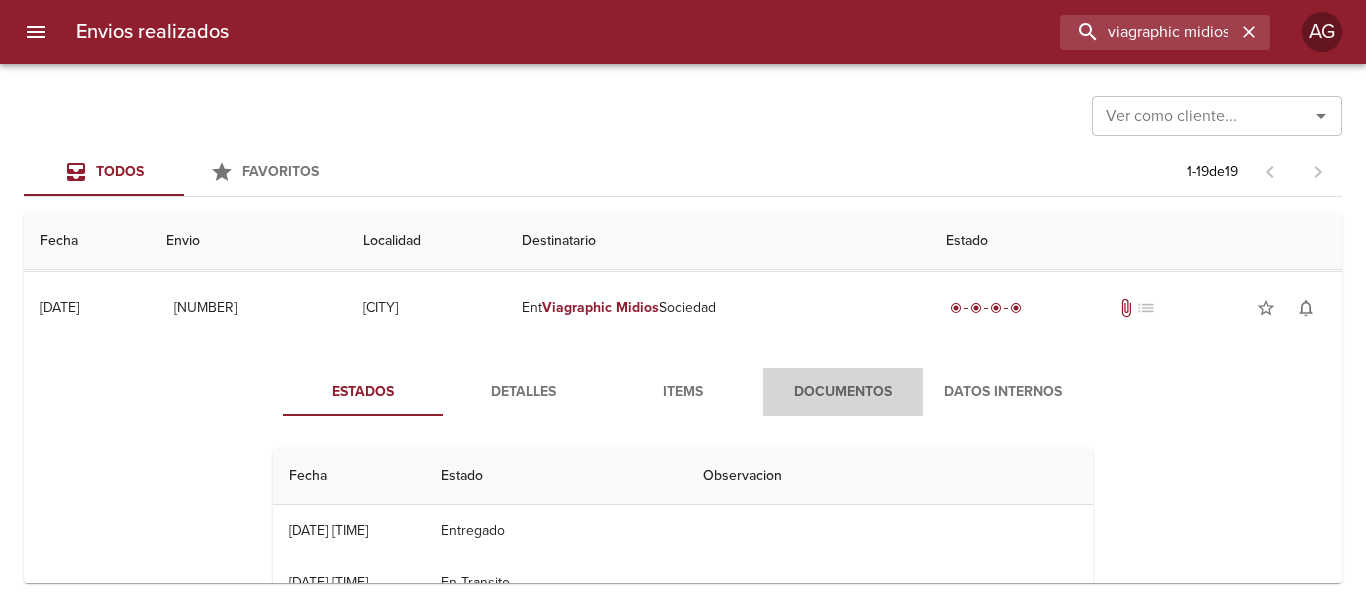 click on "Documentos" at bounding box center [843, 392] 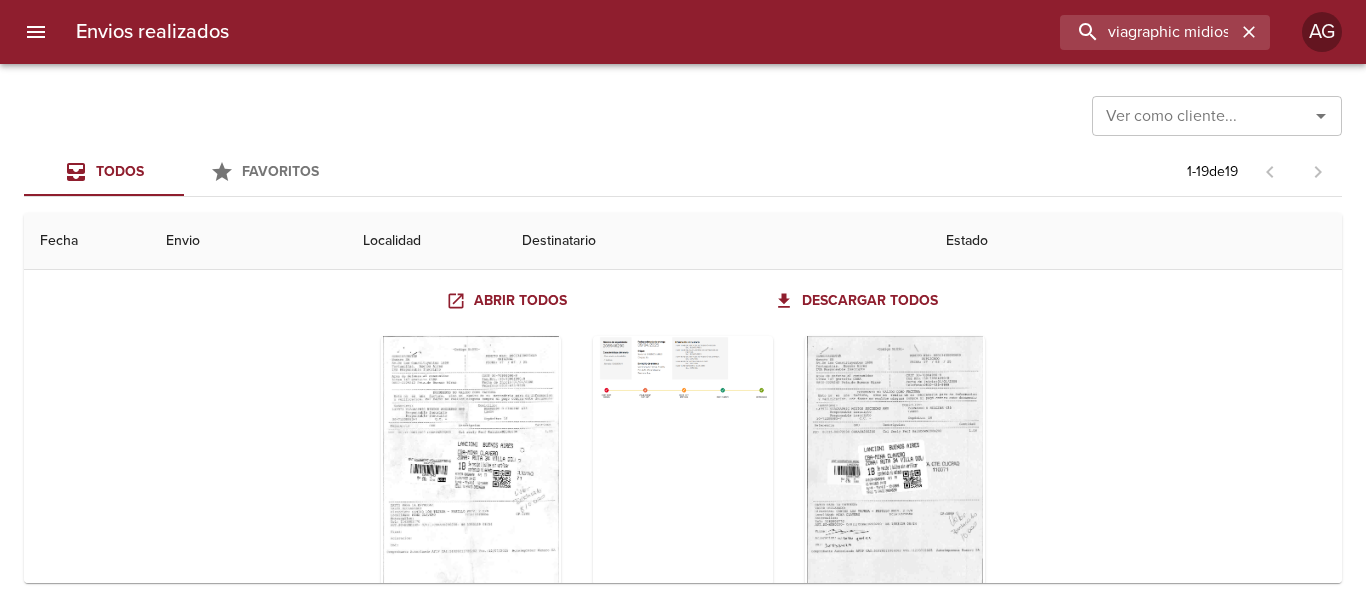 scroll, scrollTop: 1074, scrollLeft: 0, axis: vertical 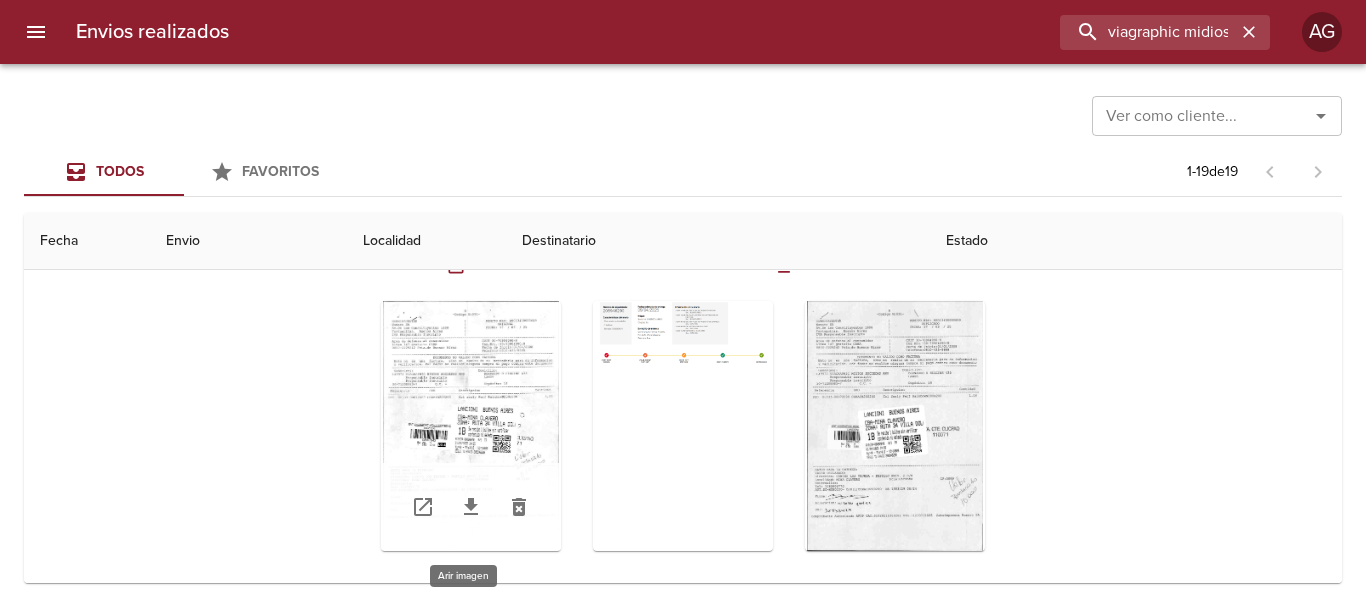 click at bounding box center [471, 426] 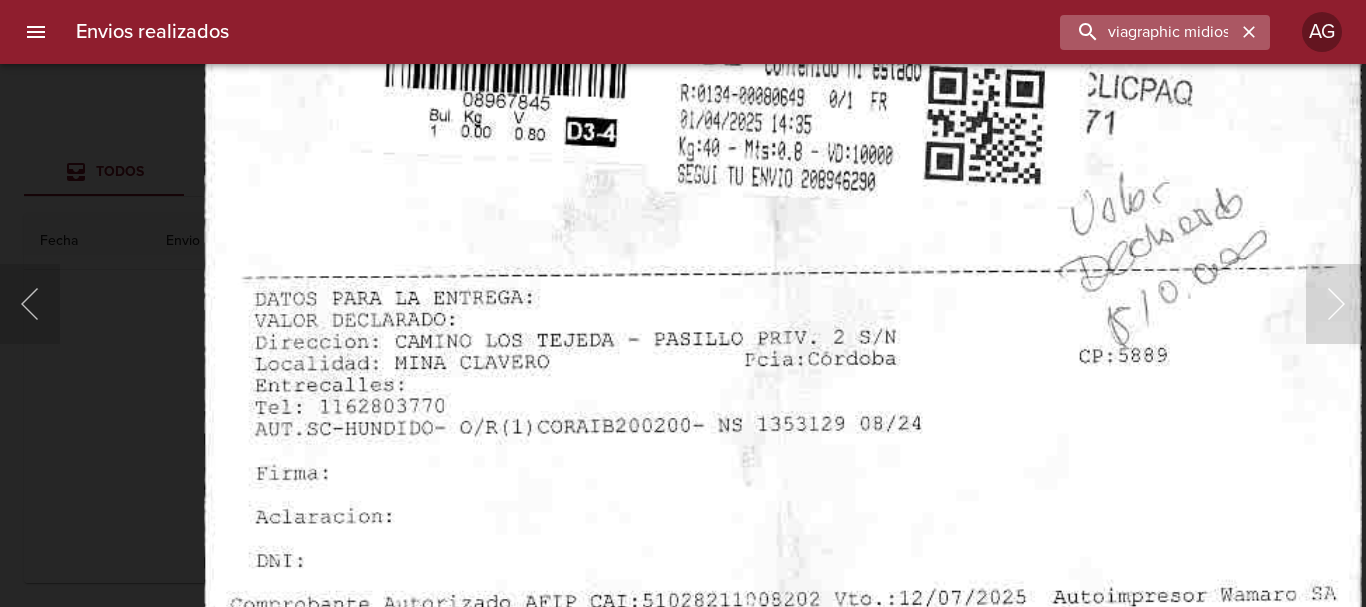 click at bounding box center (1249, 32) 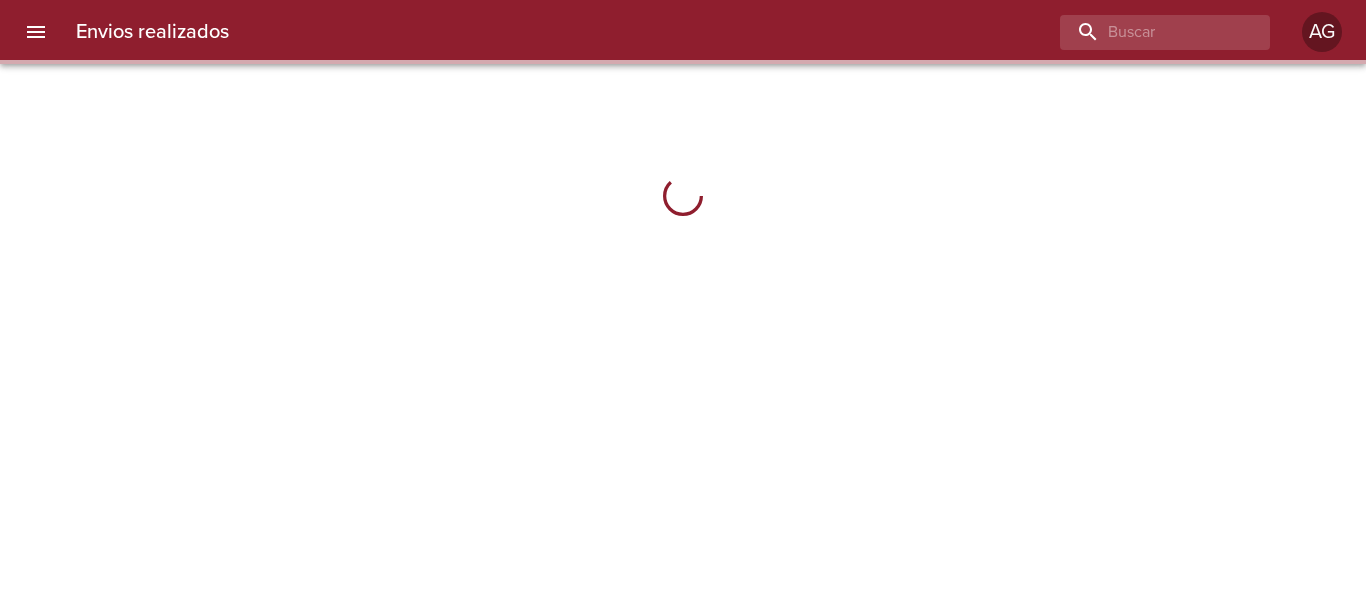scroll, scrollTop: 0, scrollLeft: 0, axis: both 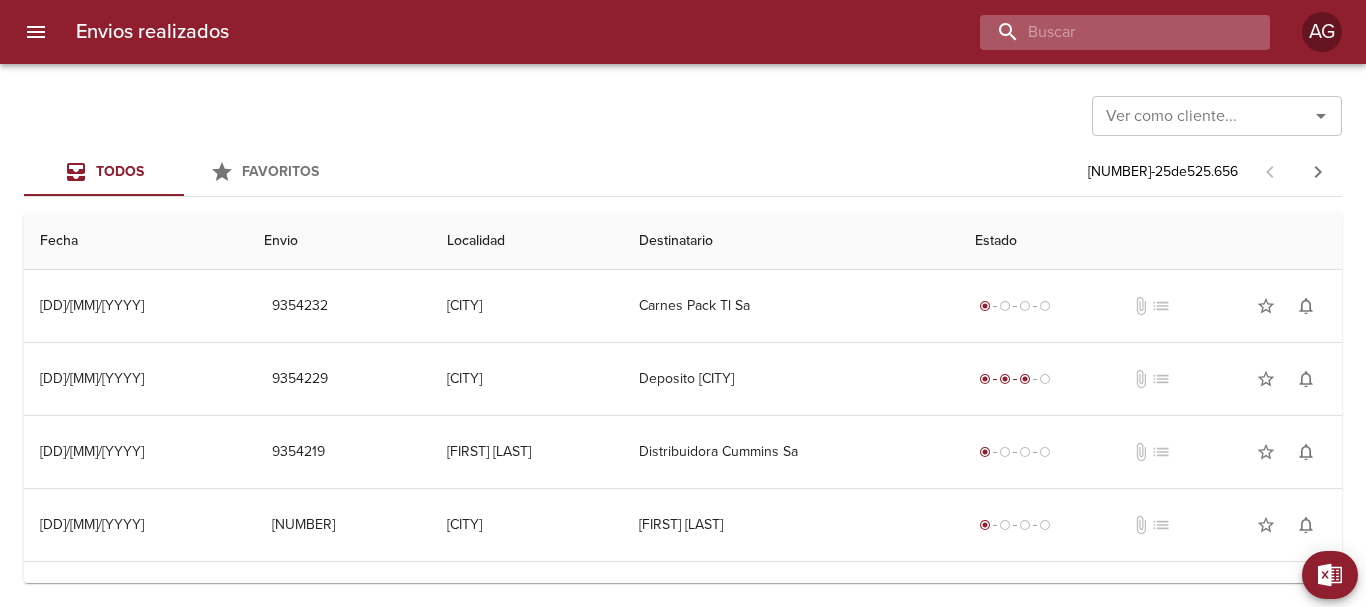 click at bounding box center [1108, 32] 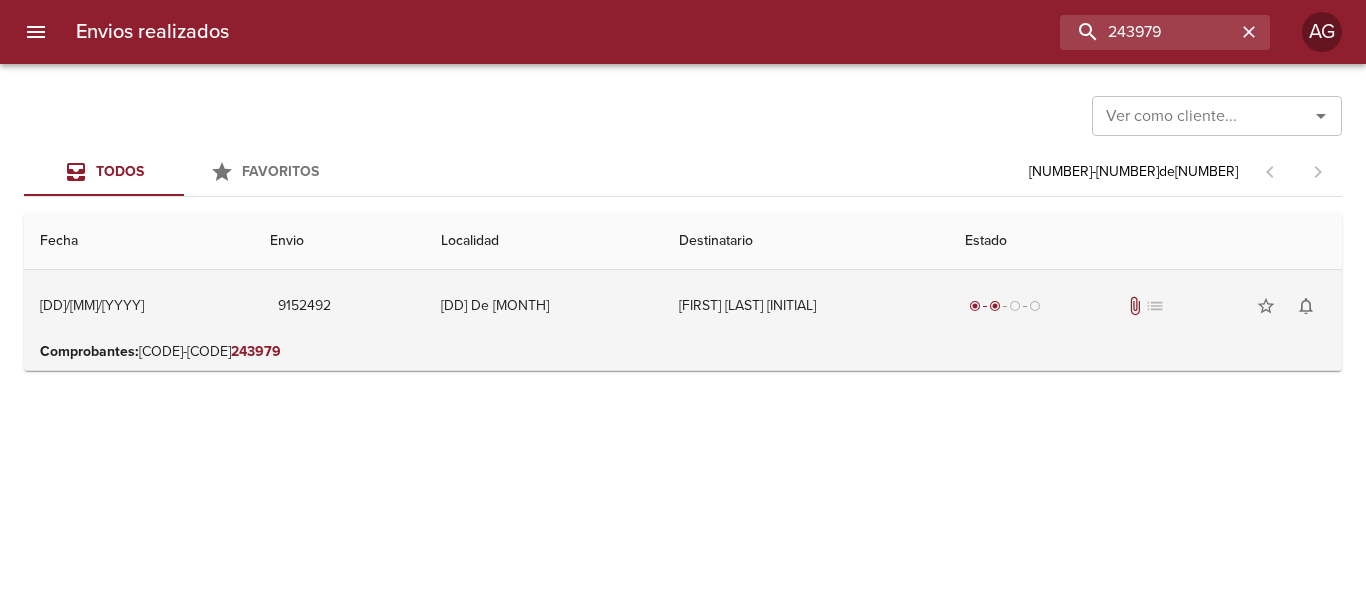 click on "[FIRST] [LAST] [INITIAL]" at bounding box center [806, 306] 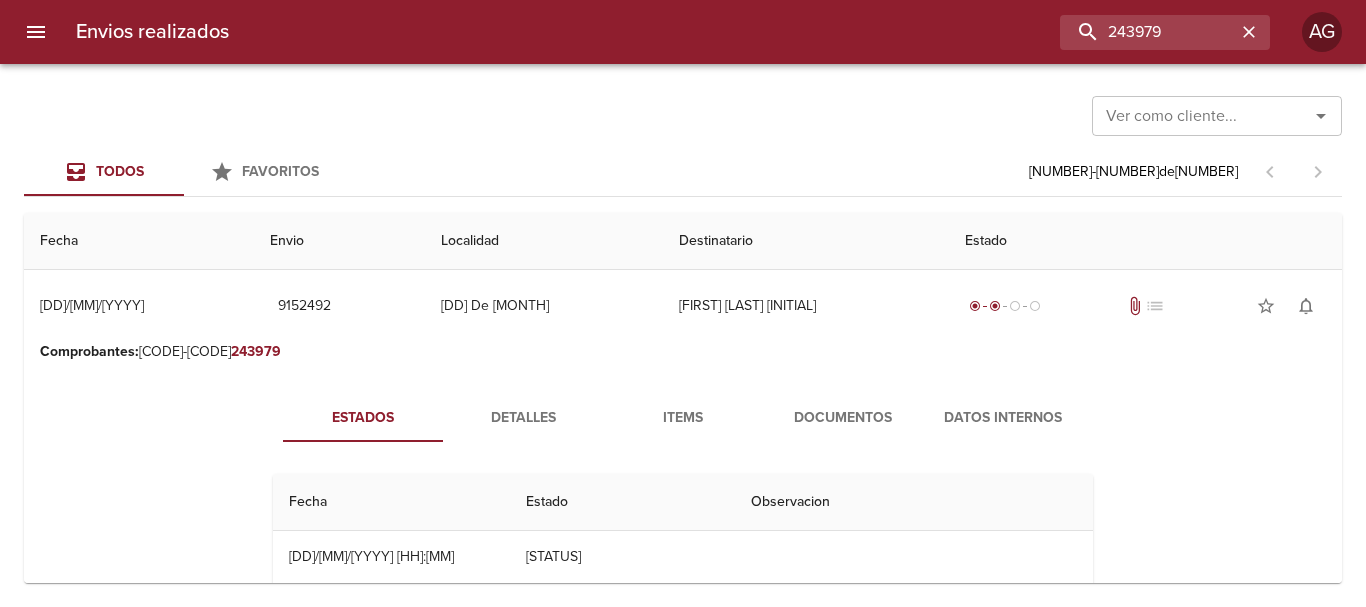 click on "Documentos" at bounding box center [843, 418] 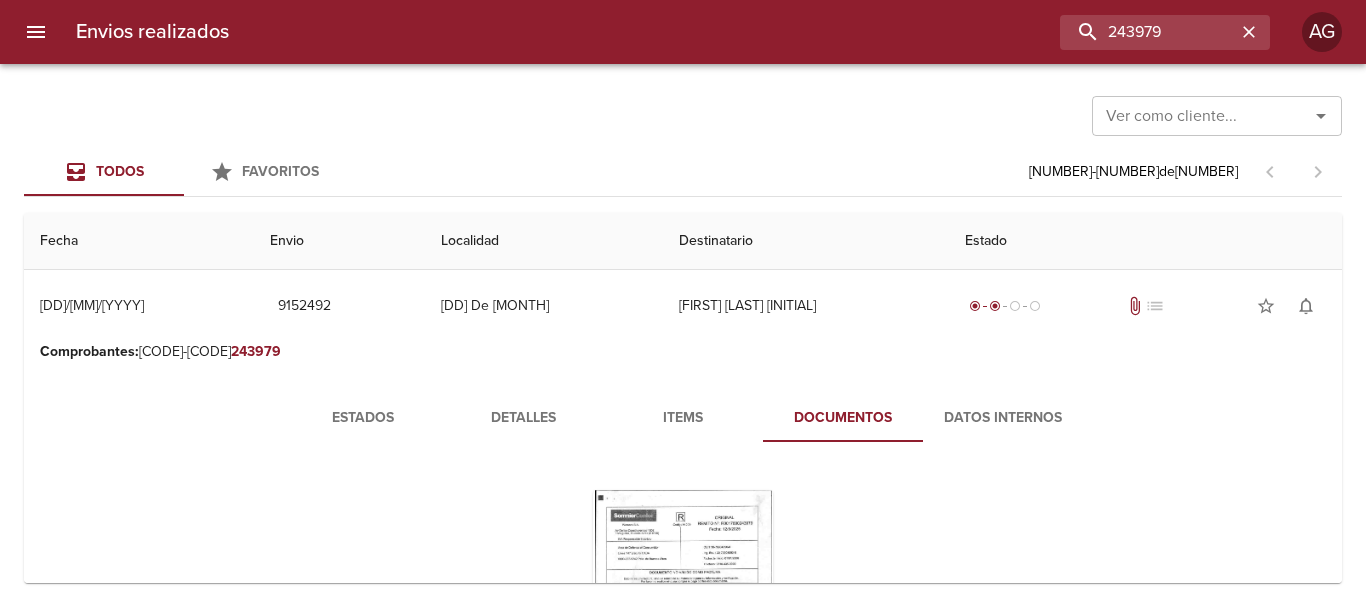 click on "Items" at bounding box center (683, 418) 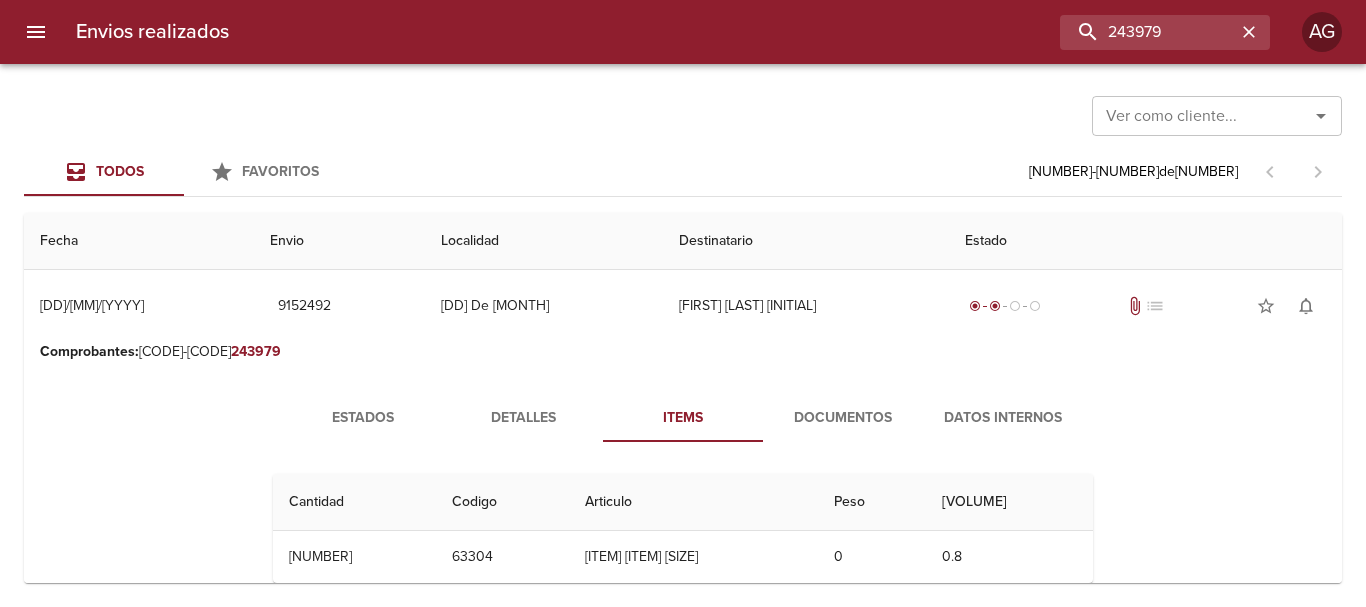 scroll, scrollTop: 41, scrollLeft: 0, axis: vertical 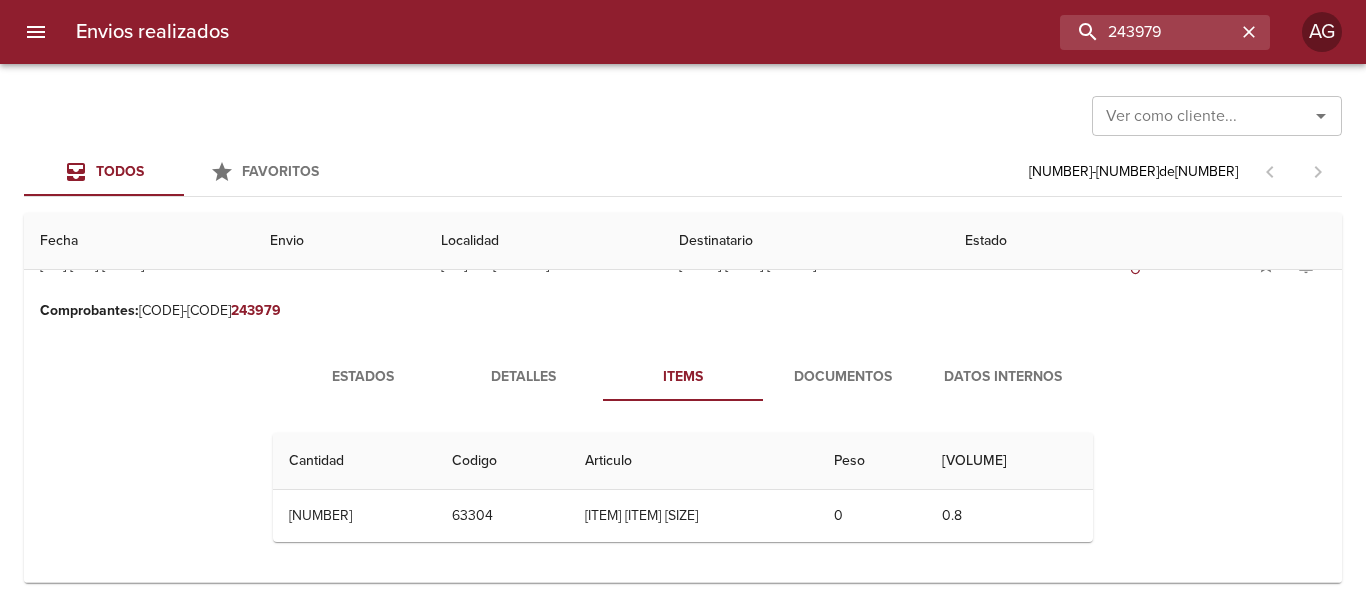 drag, startPoint x: 547, startPoint y: 518, endPoint x: 733, endPoint y: 521, distance: 186.02419 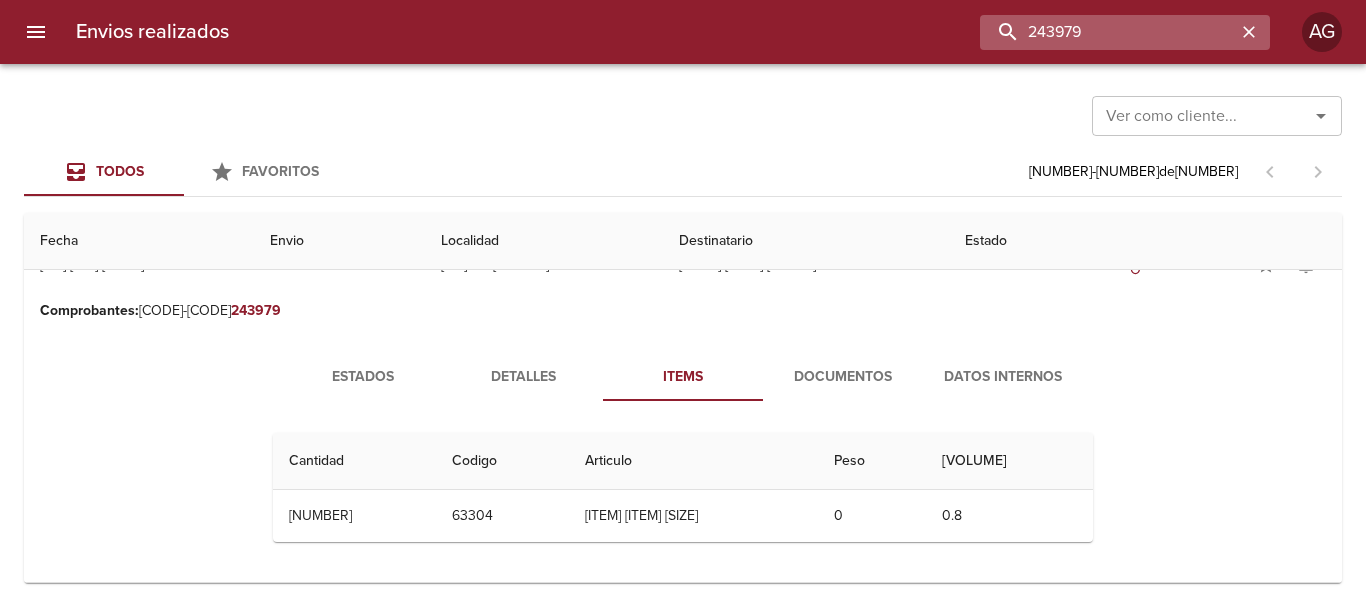 click on "243979" at bounding box center [1108, 32] 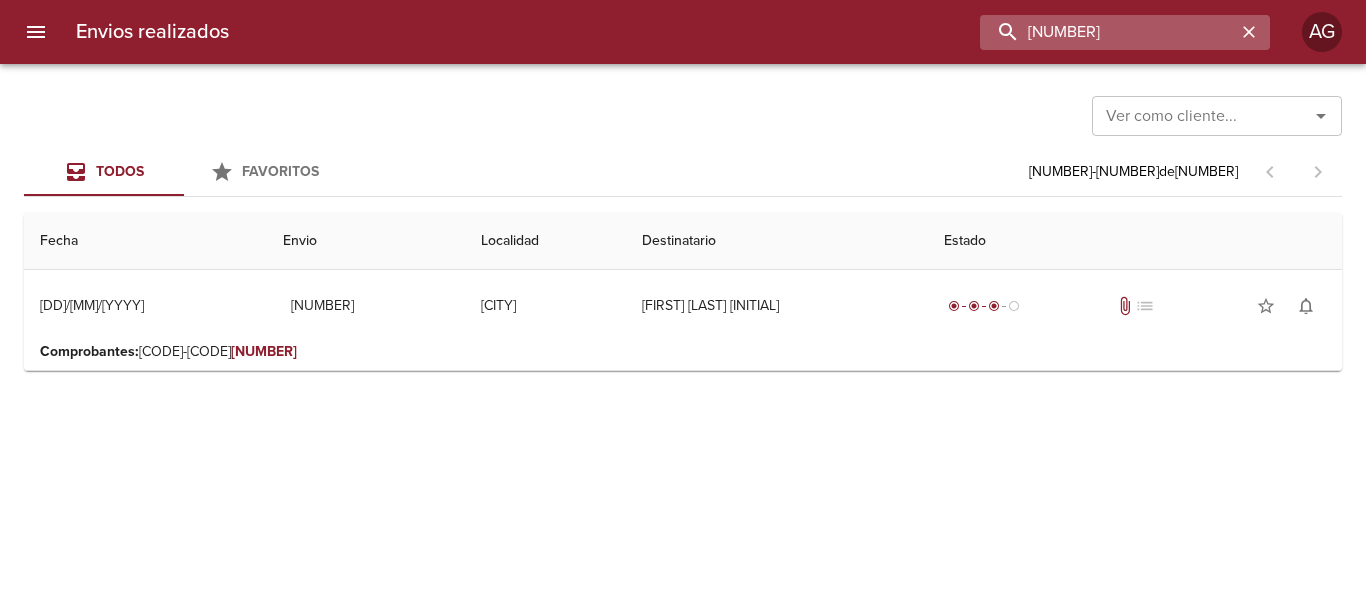 scroll, scrollTop: 0, scrollLeft: 0, axis: both 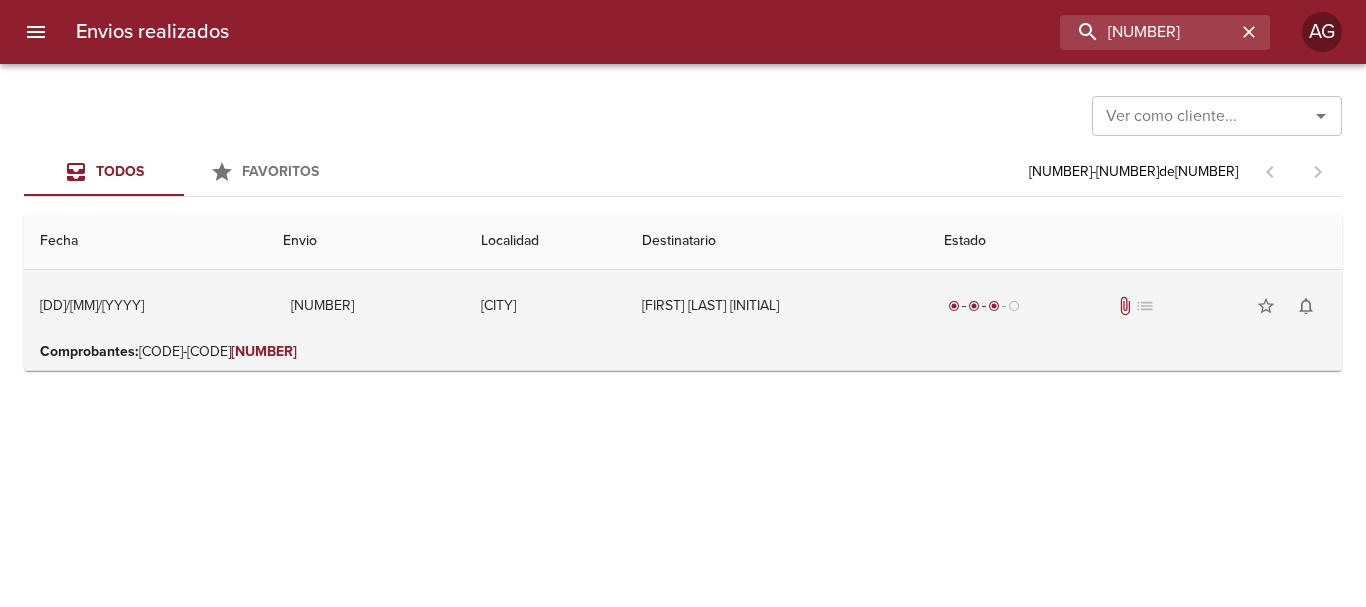 click on "[CITY]" at bounding box center [545, 306] 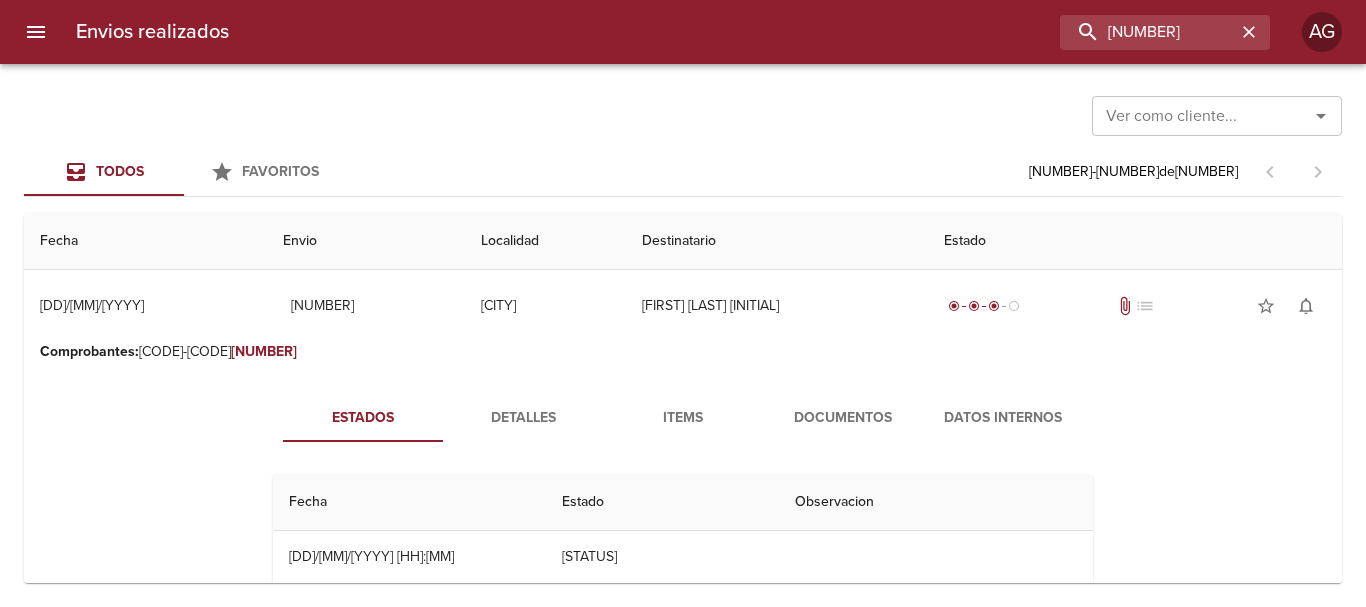 click on "Detalles" at bounding box center (523, 418) 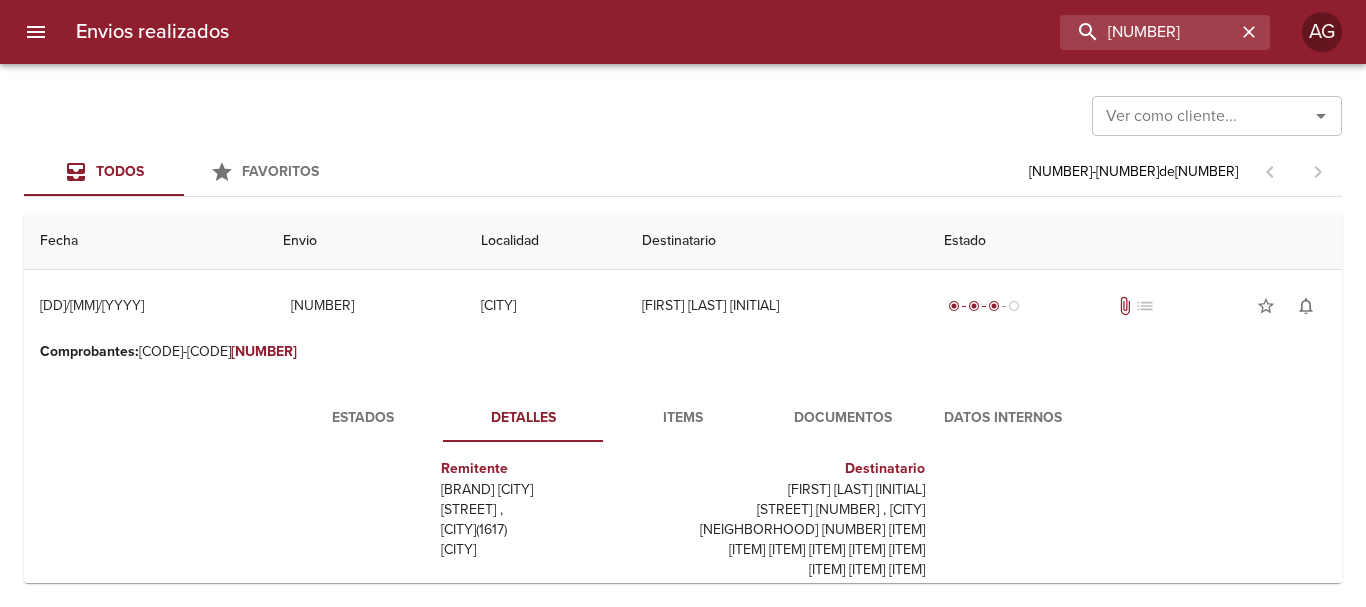scroll, scrollTop: 30, scrollLeft: 0, axis: vertical 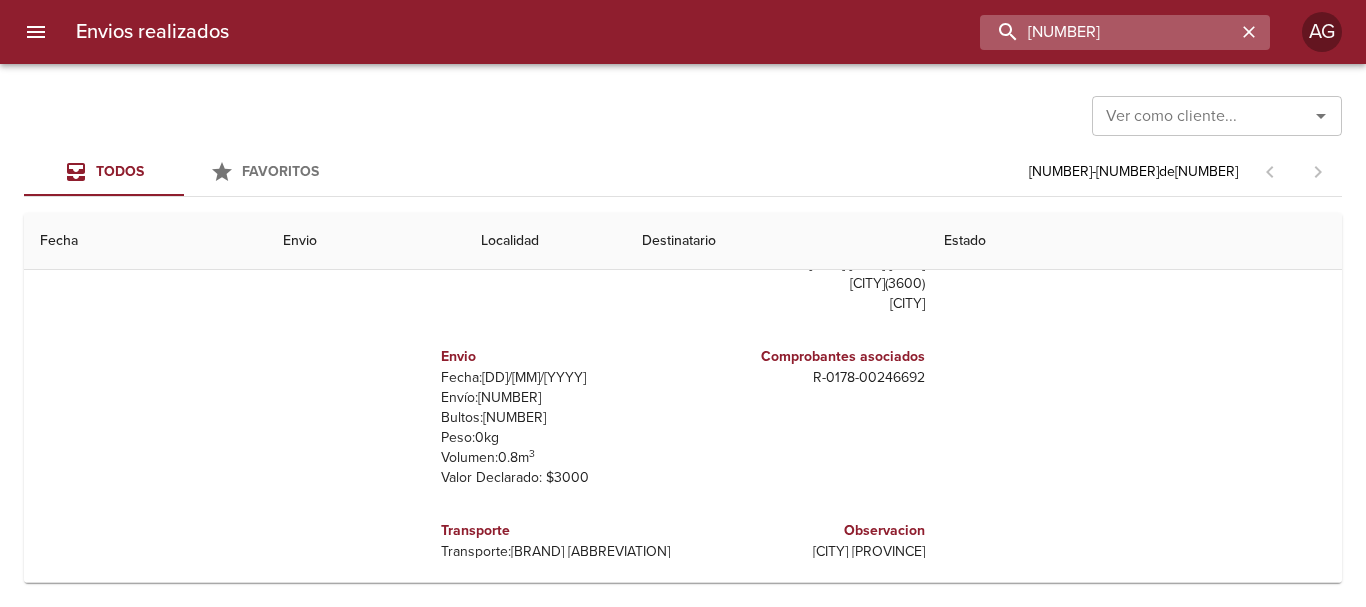 click on "[NUMBER]" at bounding box center [1108, 32] 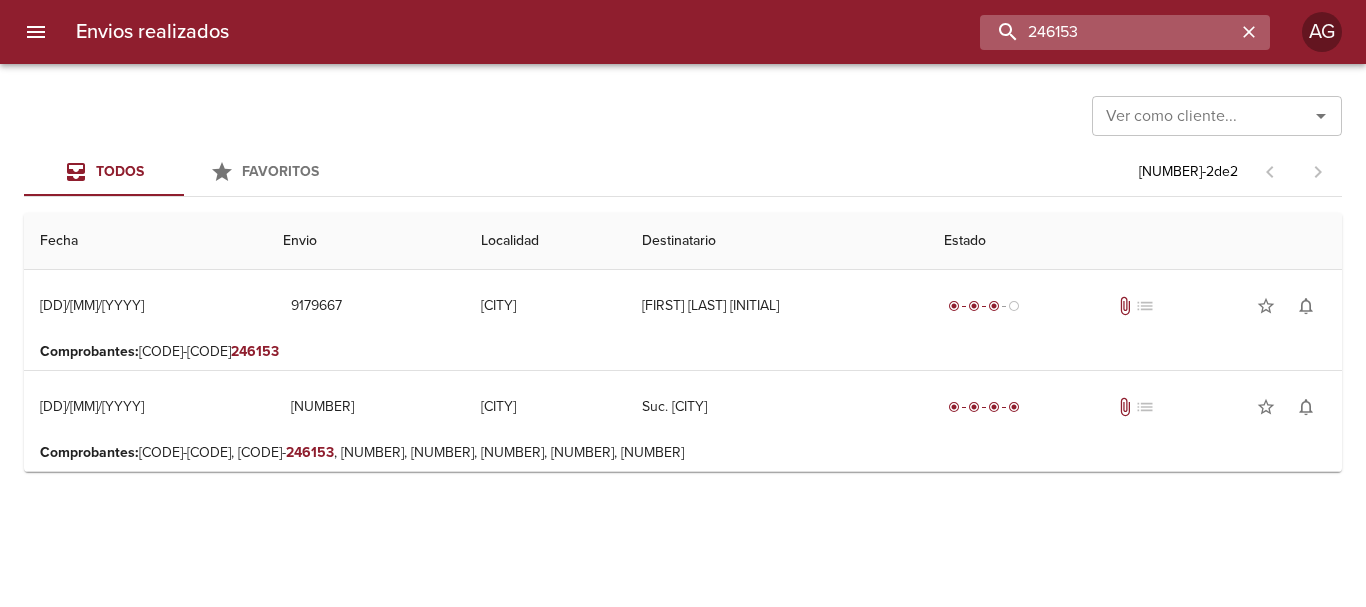 scroll, scrollTop: 0, scrollLeft: 0, axis: both 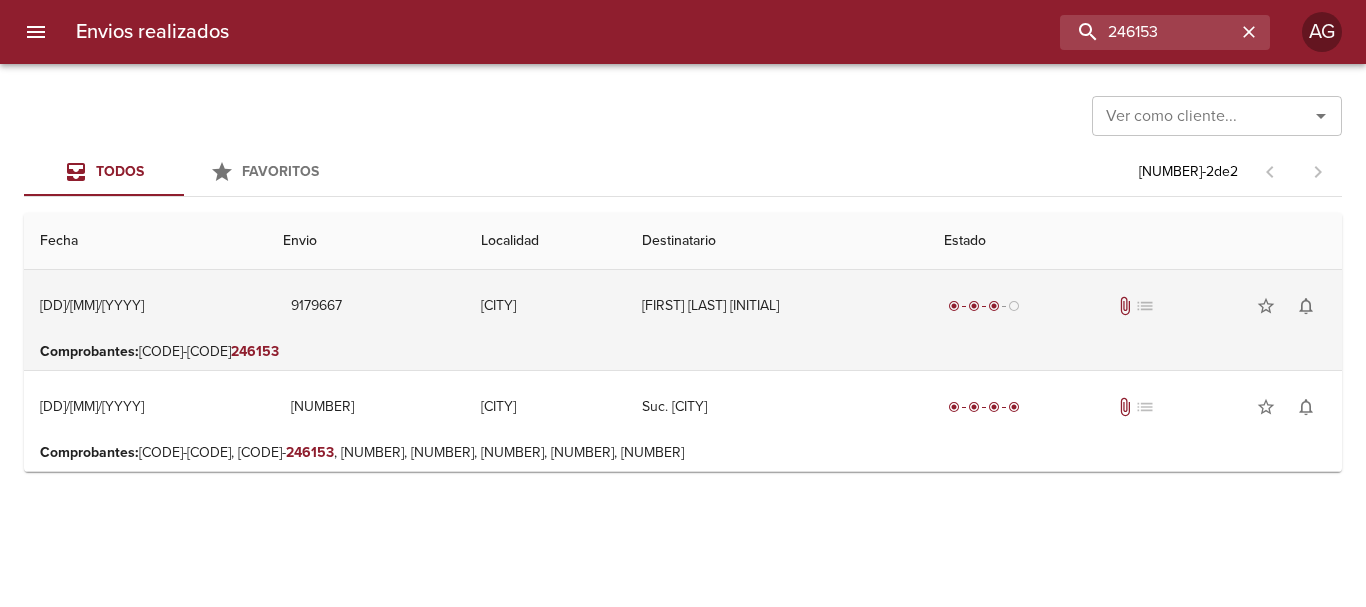 click on "[FIRST] [LAST] [INITIAL]" at bounding box center (777, 306) 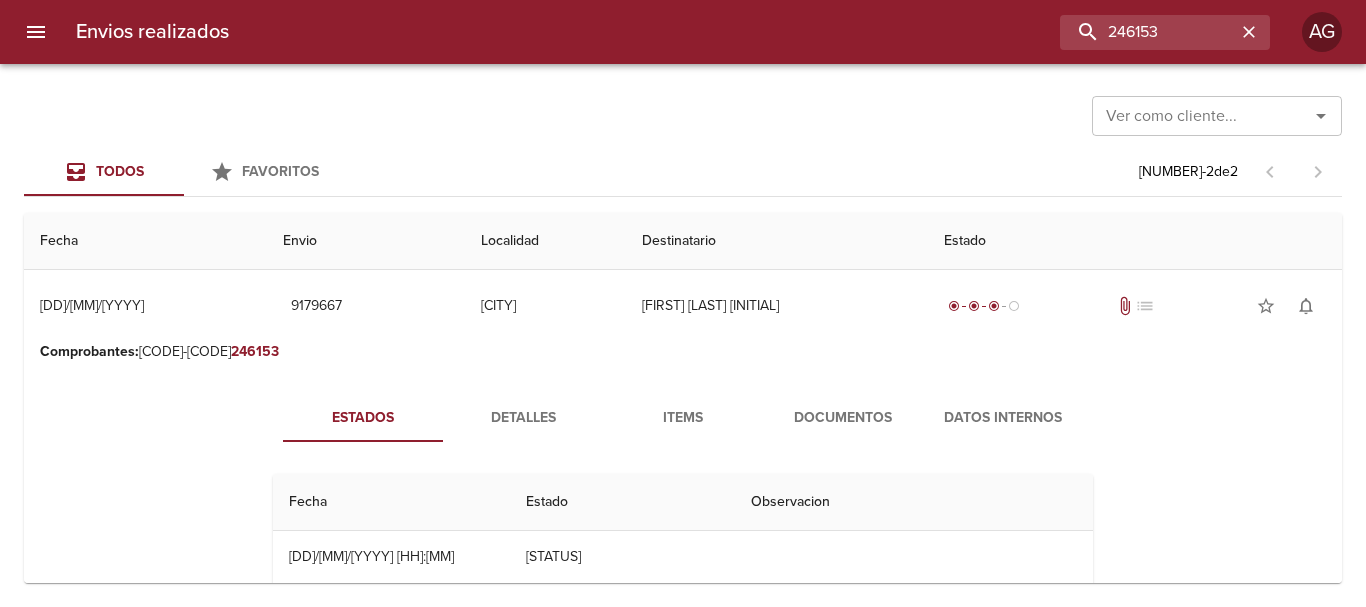 click on "Detalles" at bounding box center (523, 418) 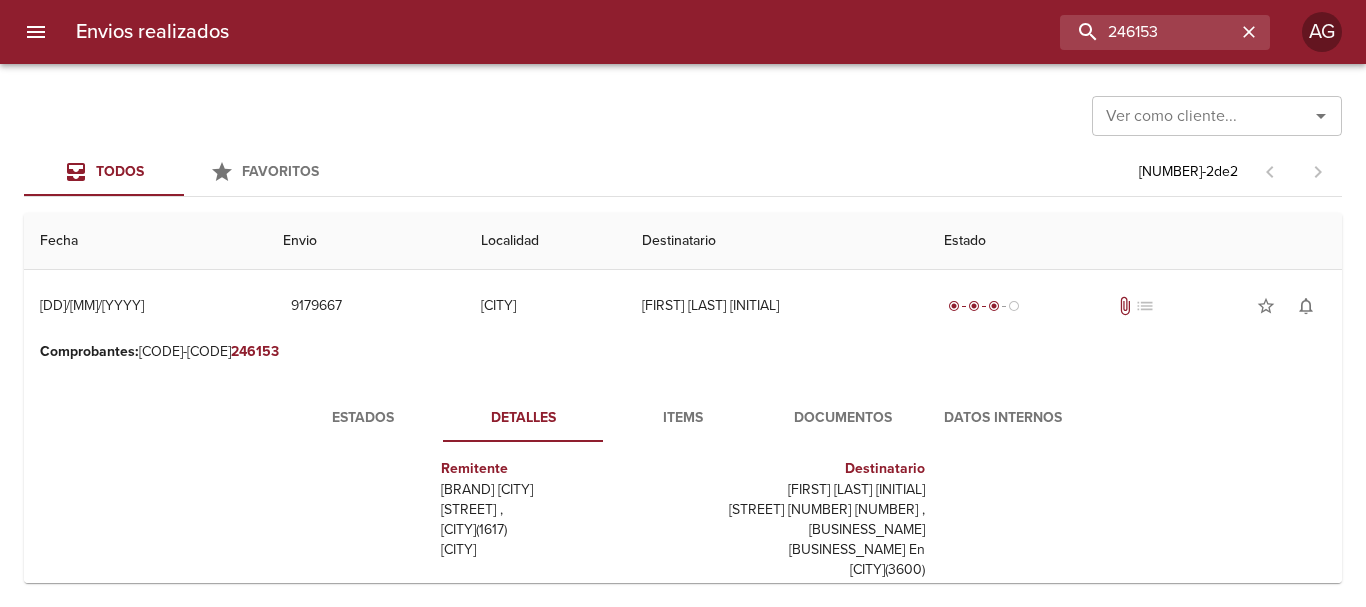 scroll, scrollTop: 30, scrollLeft: 0, axis: vertical 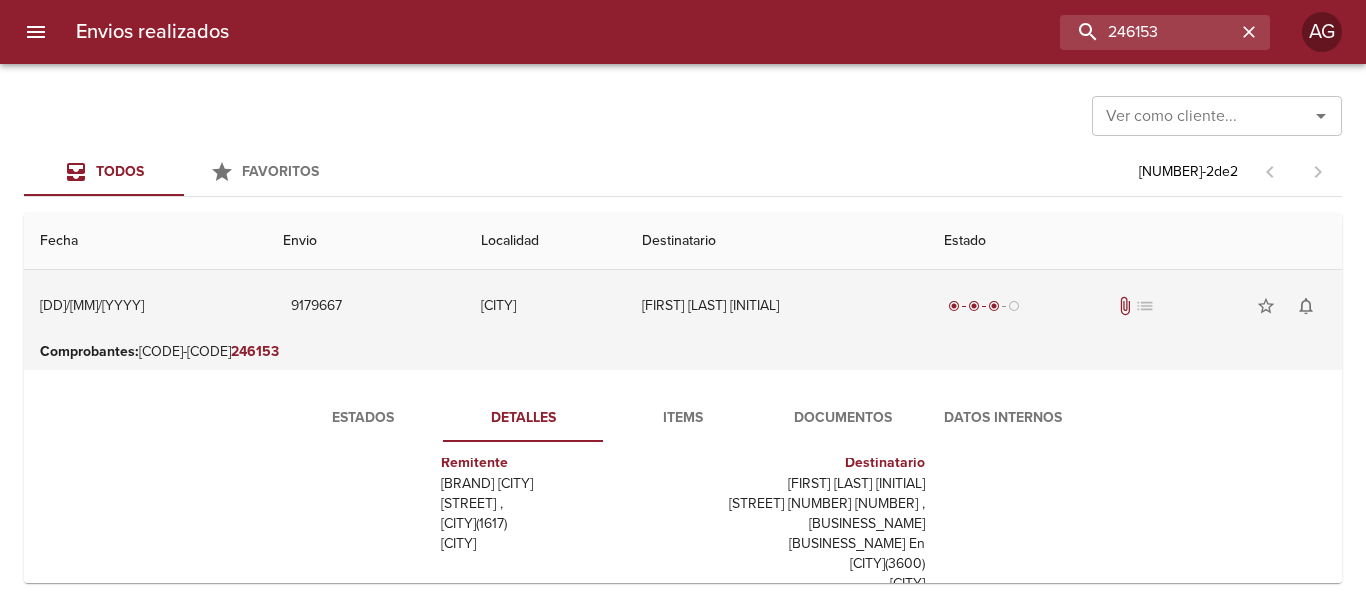 click on "[FIRST] [LAST] [INITIAL]" at bounding box center (777, 306) 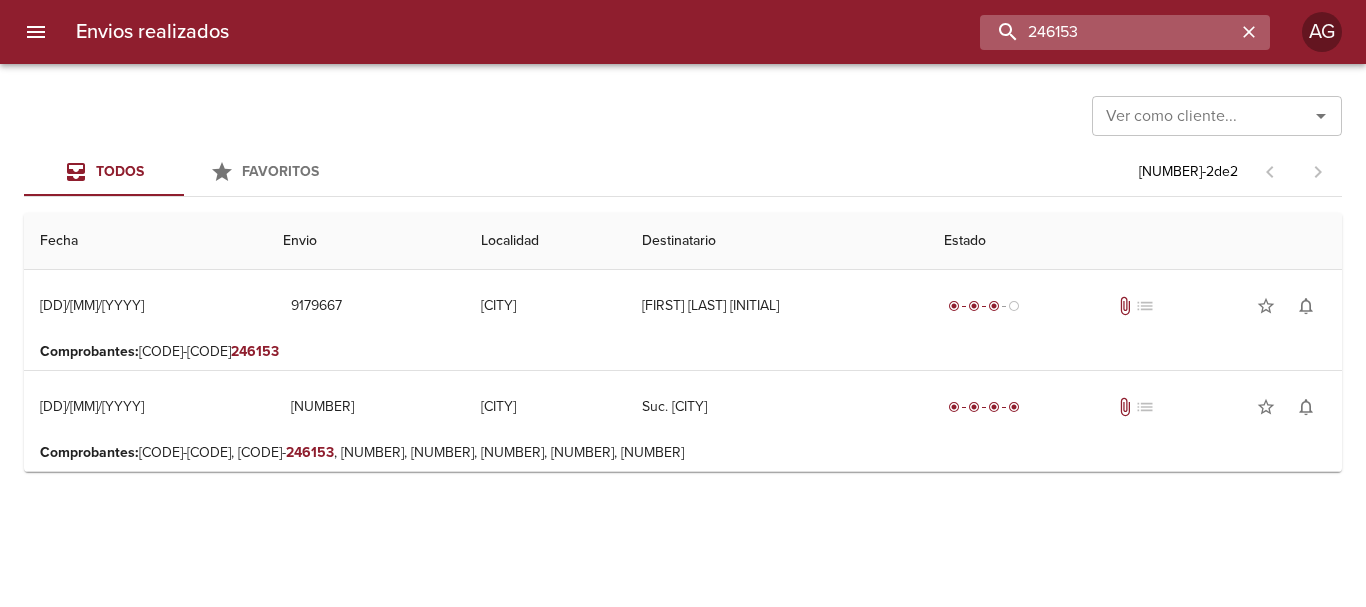 click on "246153" at bounding box center (1108, 32) 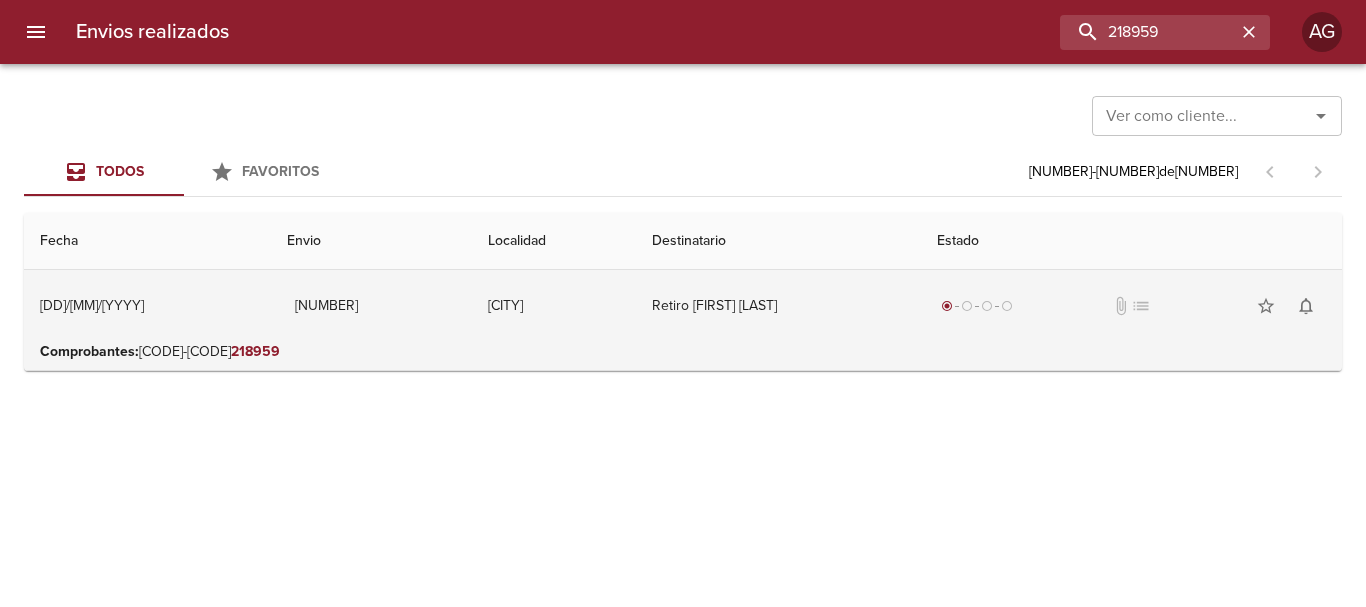 click on "Retiro [FIRST] [LAST]" at bounding box center (778, 306) 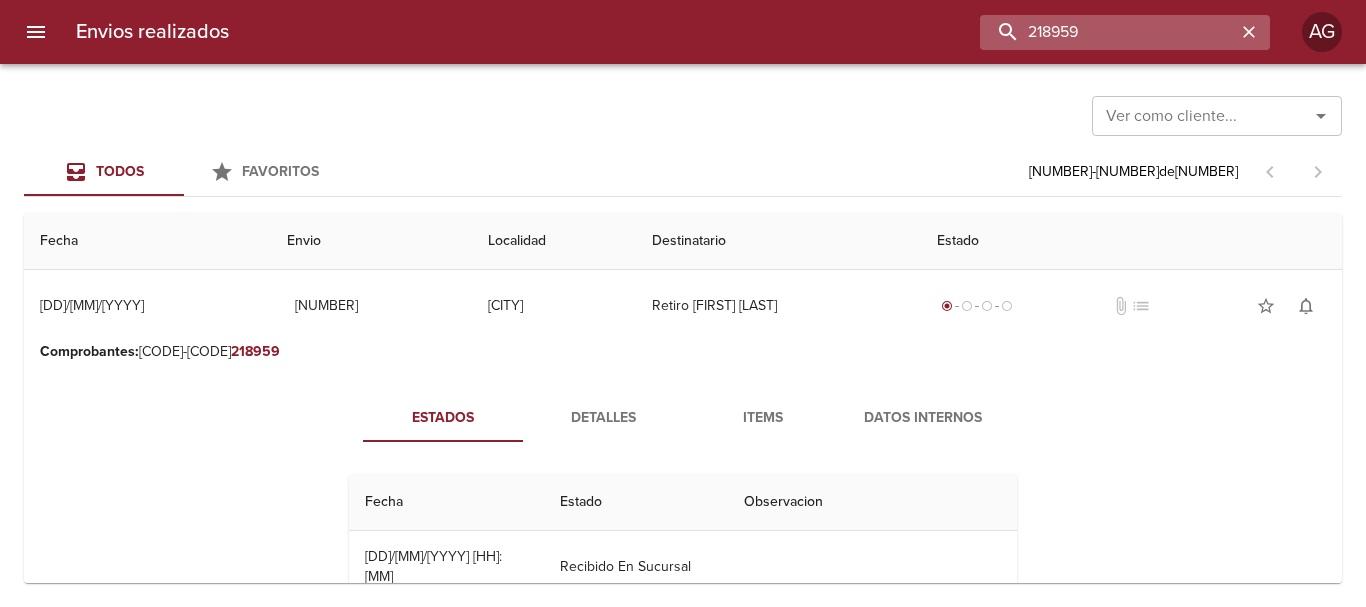 click on "218959" at bounding box center [1108, 32] 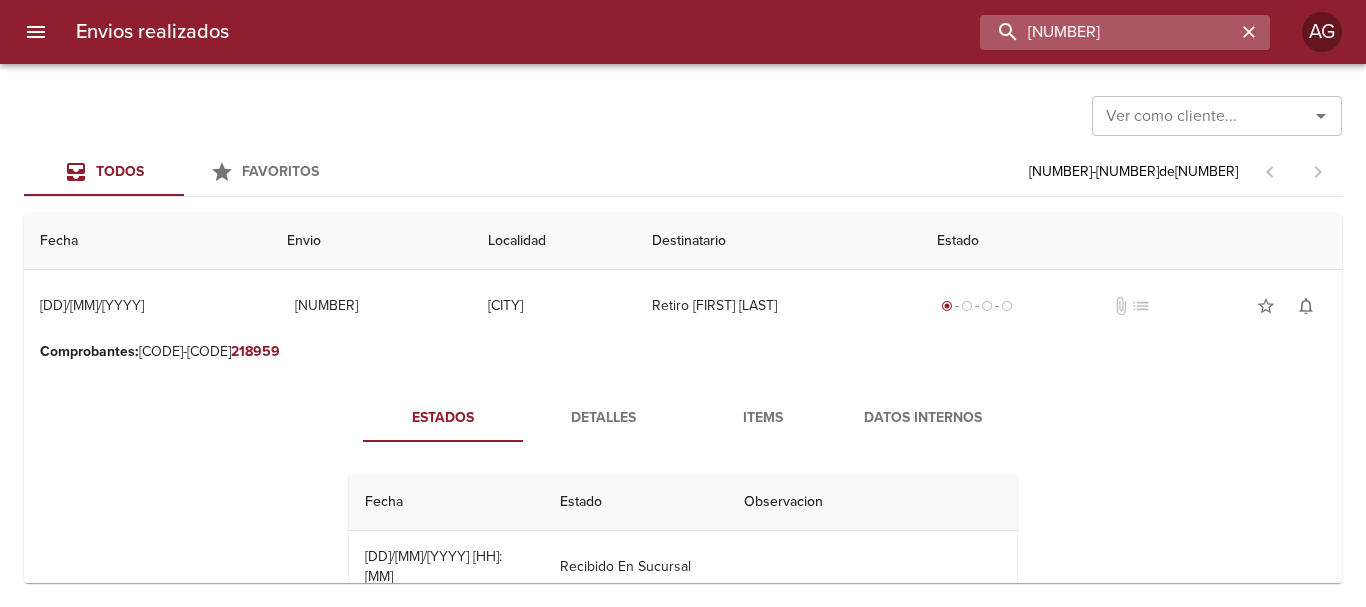 click on "[NUMBER]" at bounding box center [1108, 32] 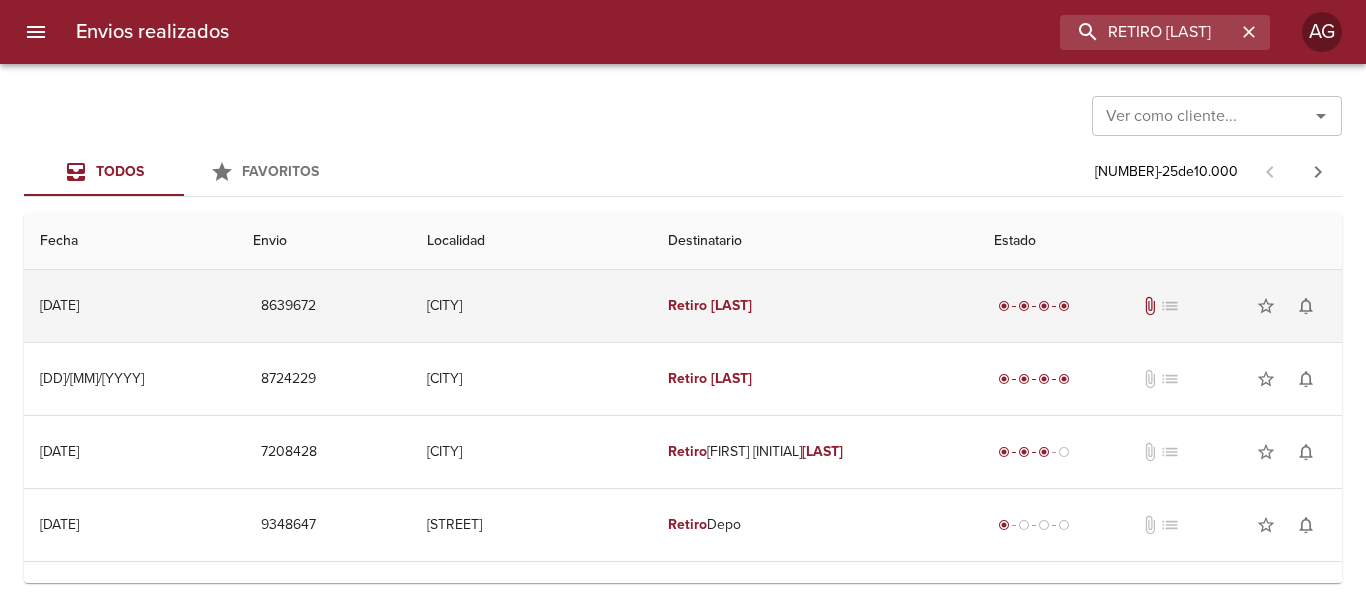 click on "[CITY]" at bounding box center (531, 306) 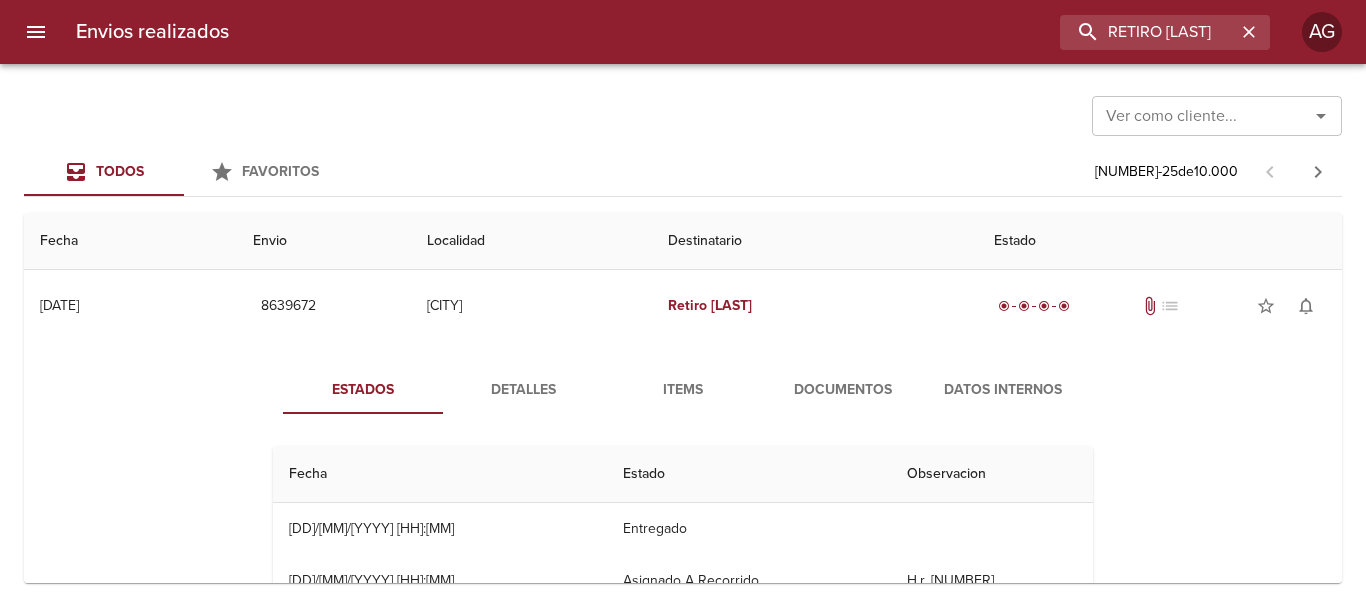 click on "Detalles" at bounding box center (523, 390) 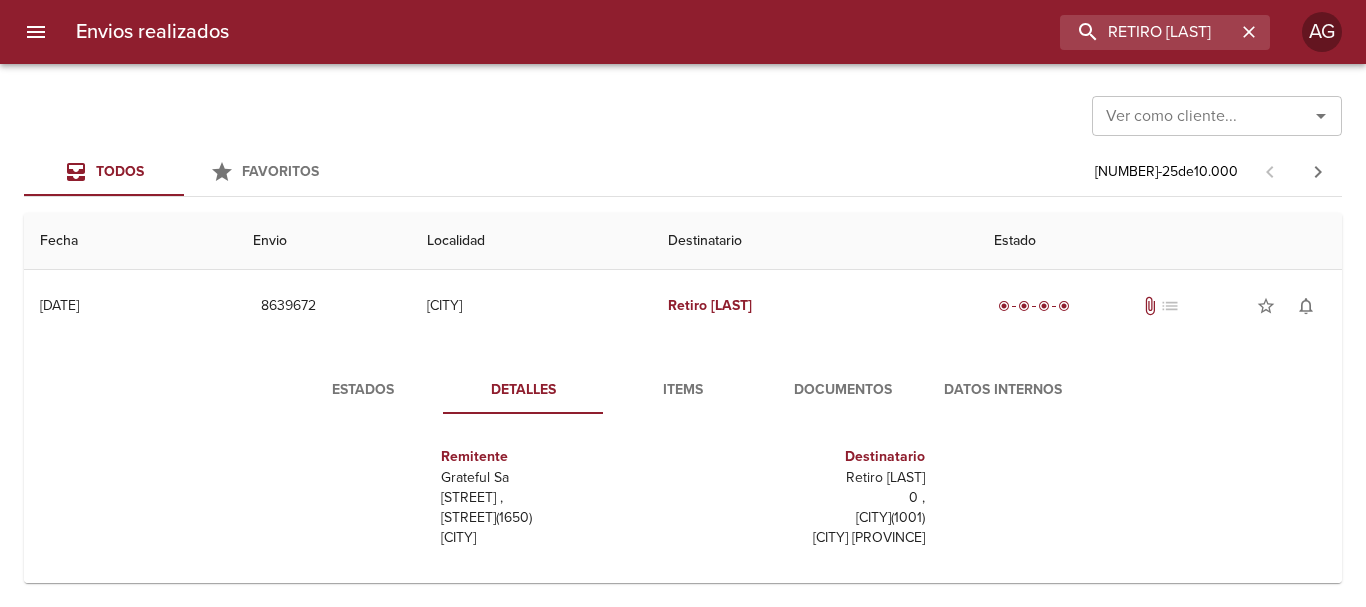scroll, scrollTop: 10, scrollLeft: 0, axis: vertical 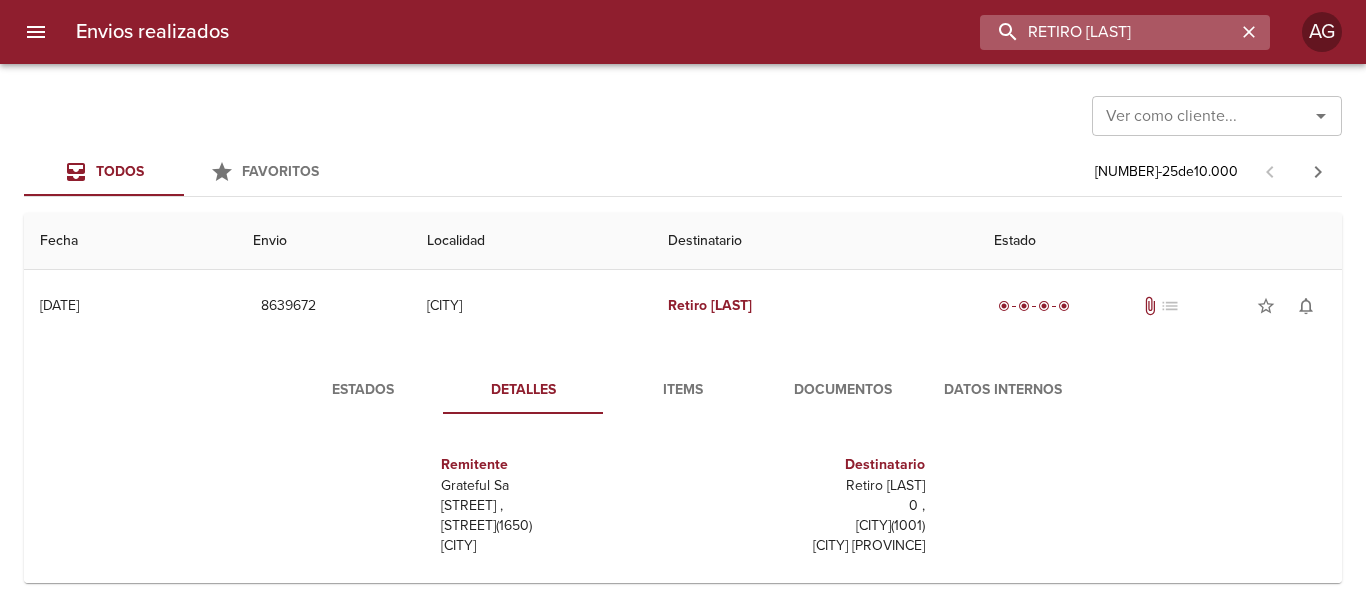 click on "RETIRO [LAST]" at bounding box center [1108, 32] 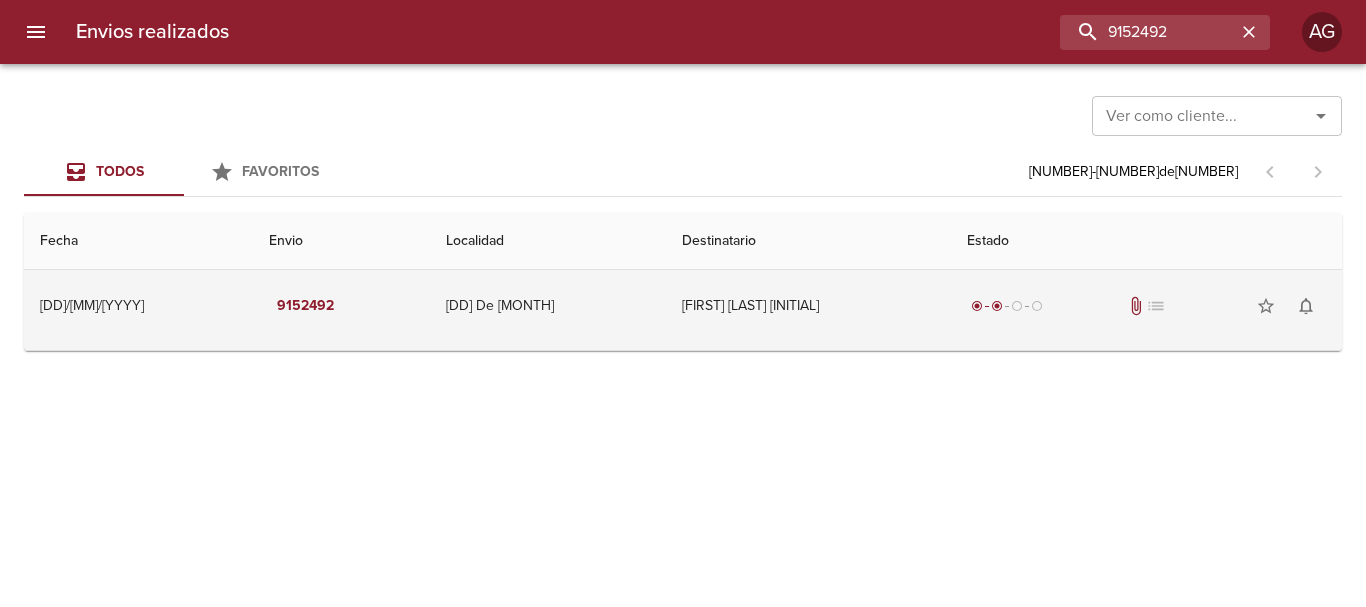 click on "[FIRST] [LAST] [INITIAL]" at bounding box center (808, 306) 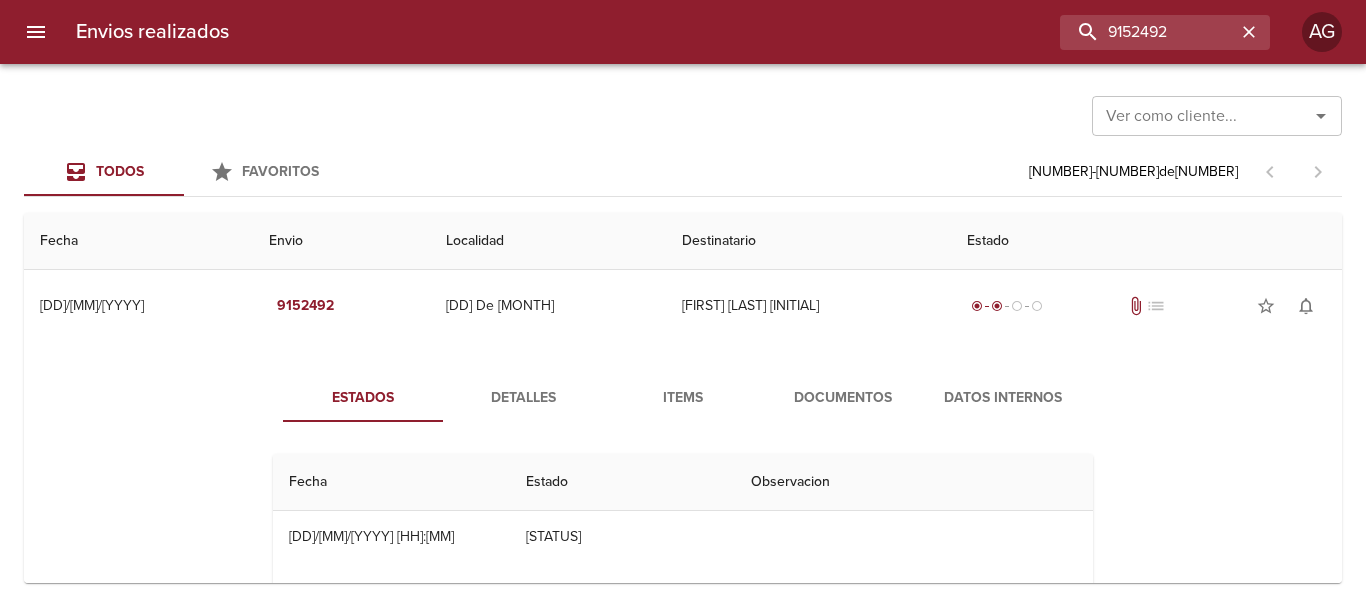 click on "Documentos" at bounding box center [843, 398] 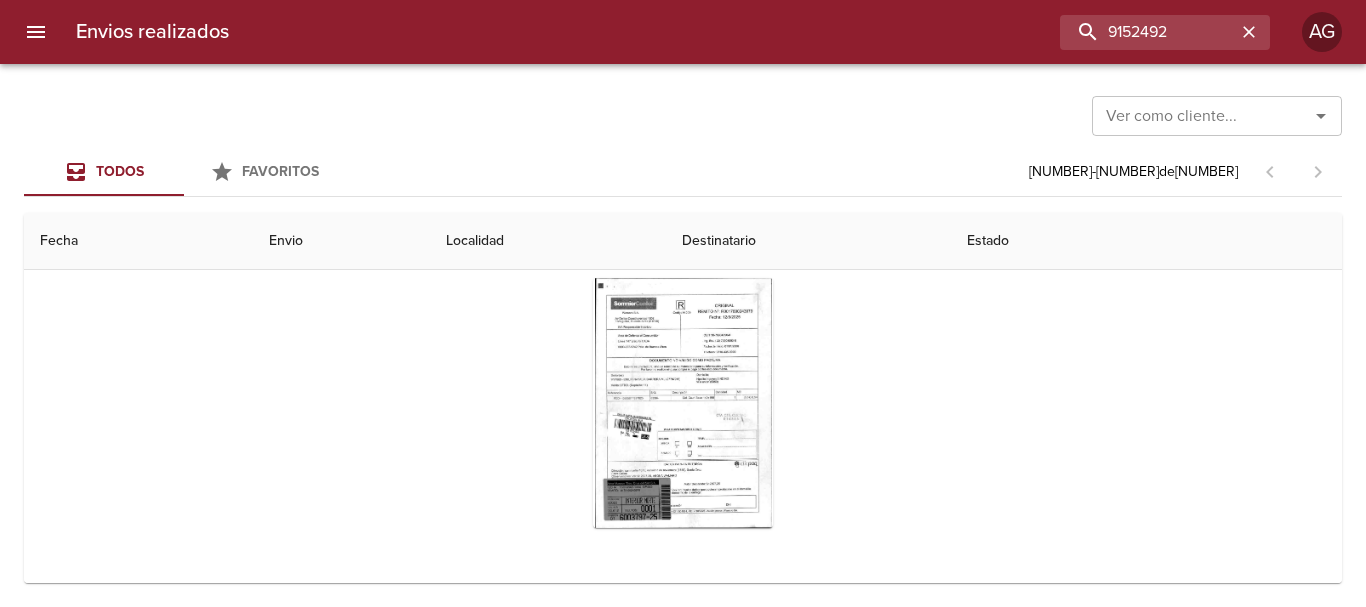 scroll, scrollTop: 194, scrollLeft: 0, axis: vertical 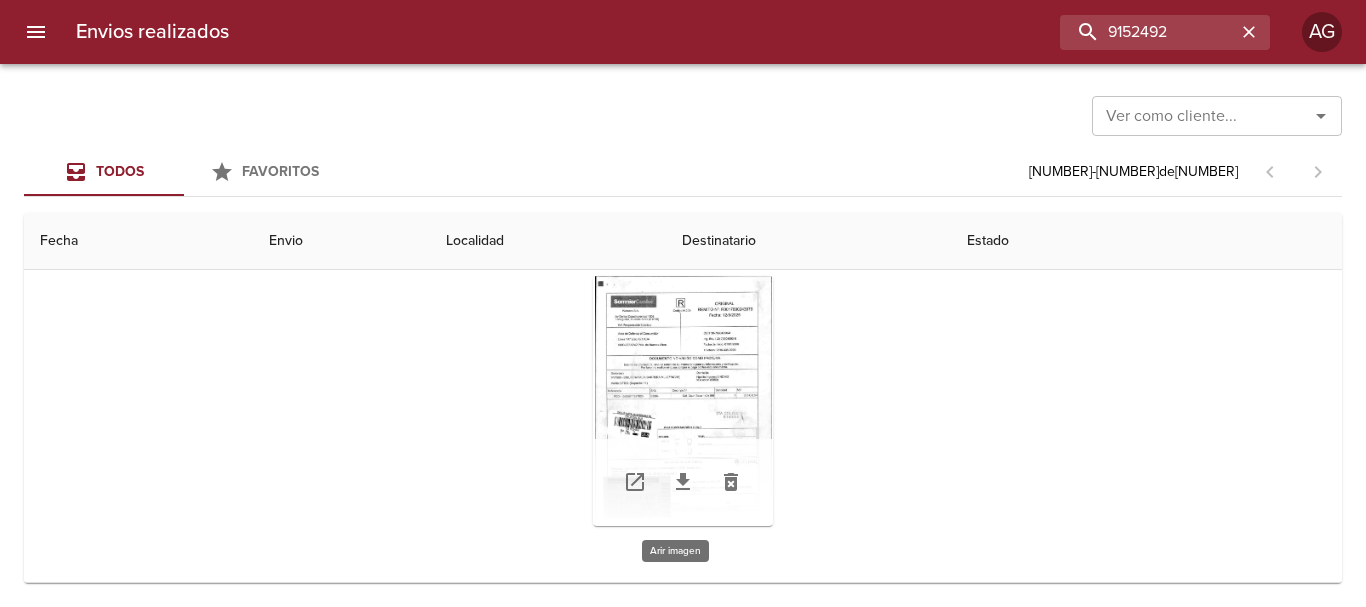 click at bounding box center [683, 401] 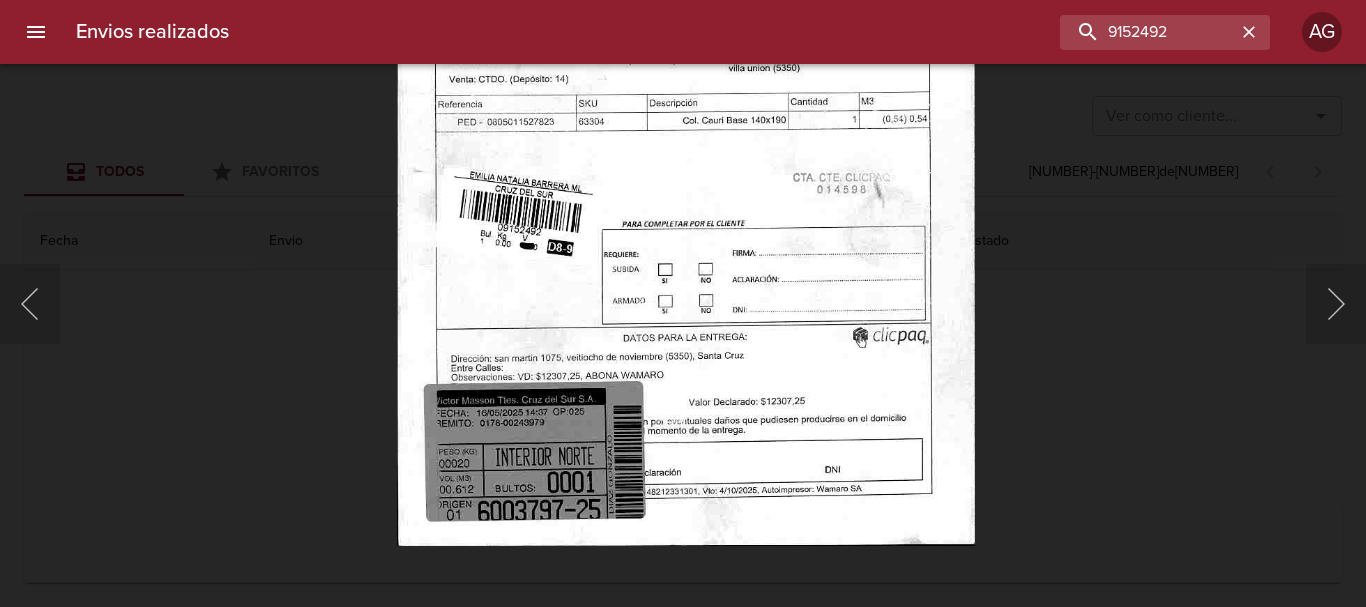 click at bounding box center (683, 303) 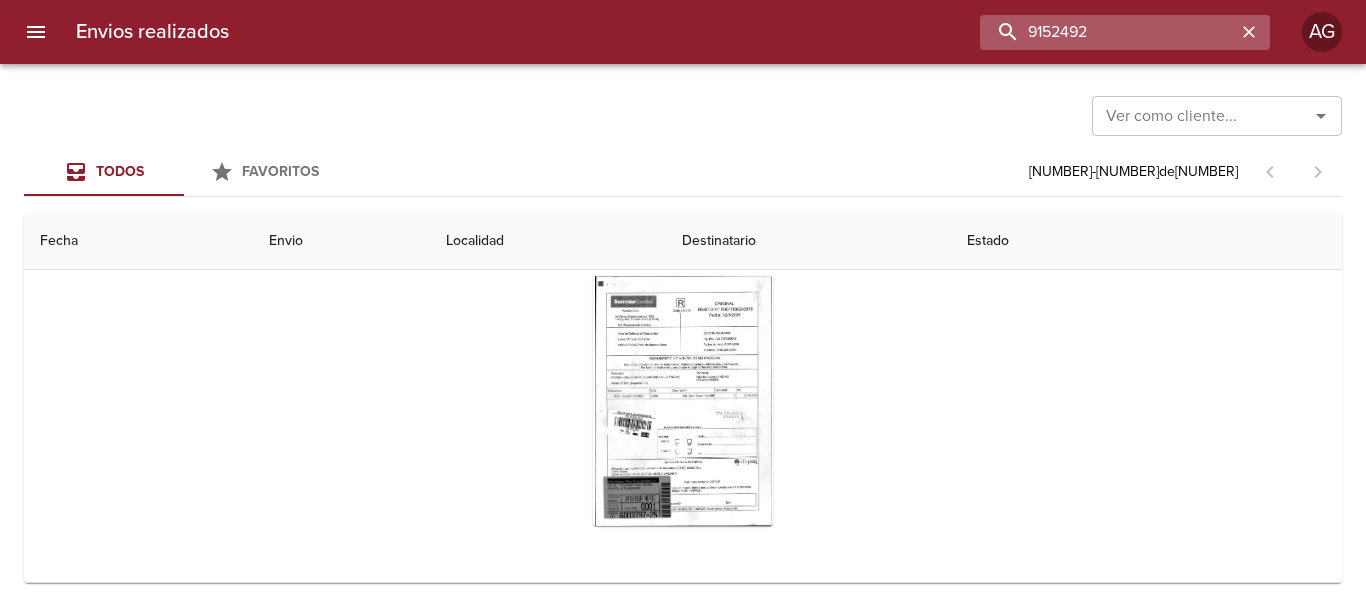 click on "9152492" at bounding box center [1108, 32] 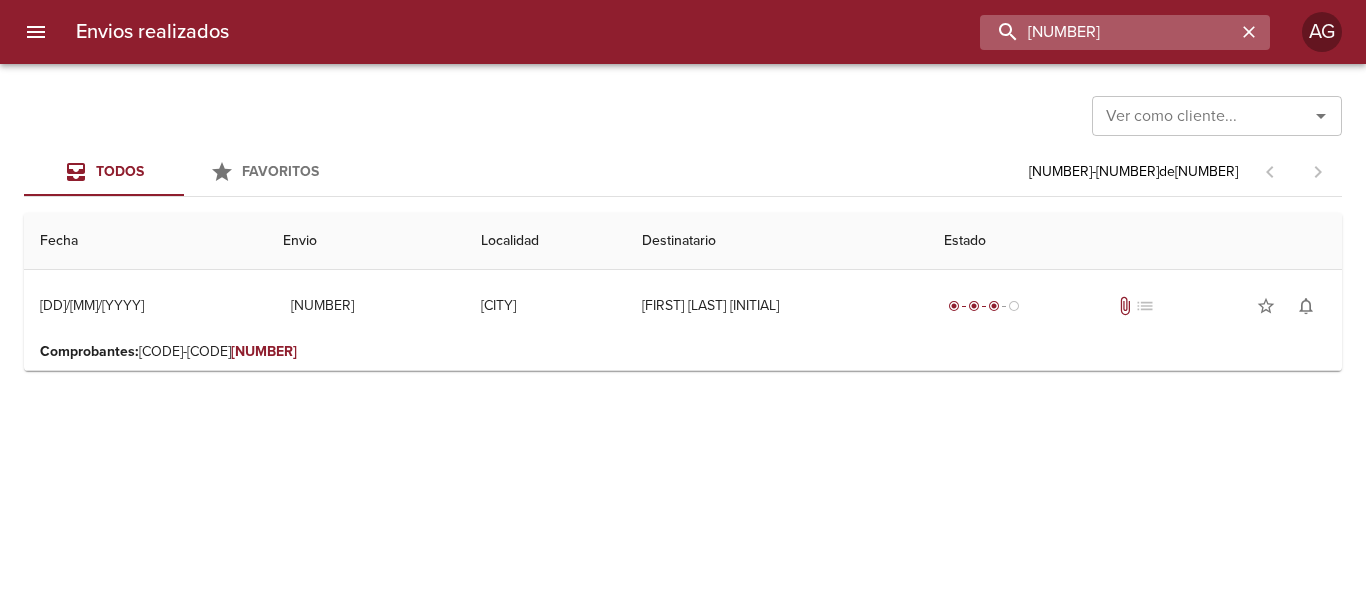 scroll, scrollTop: 0, scrollLeft: 0, axis: both 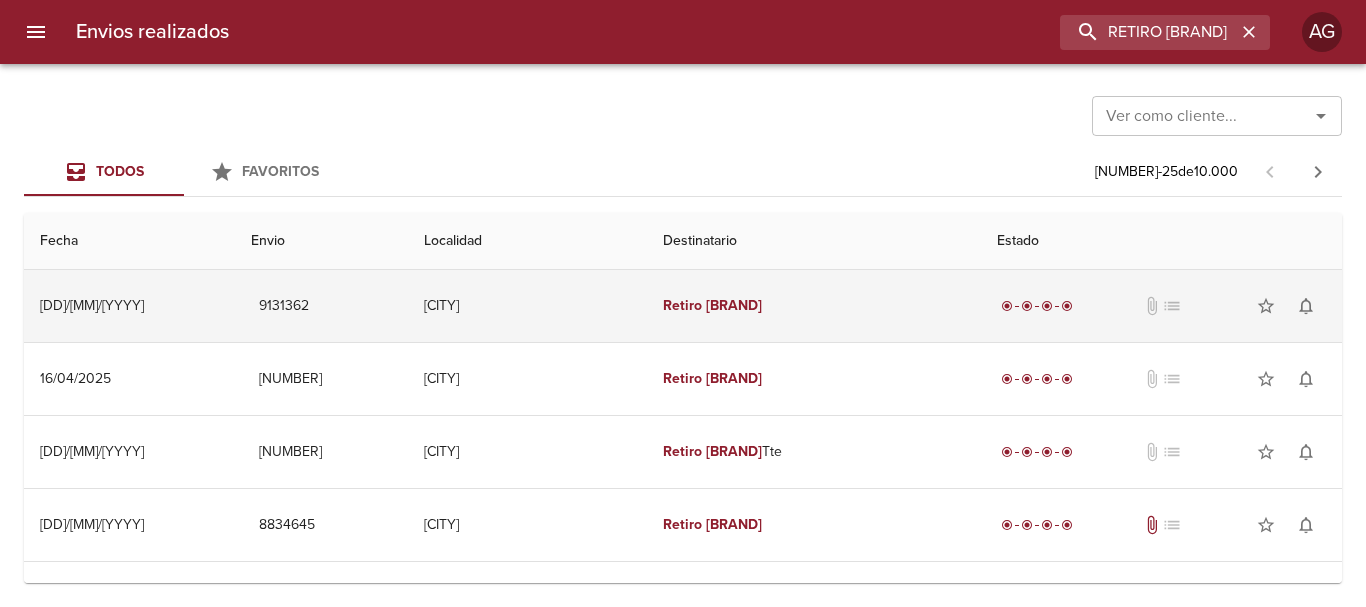 click on "Retiro [BRAND] [BRAND]" at bounding box center (814, 306) 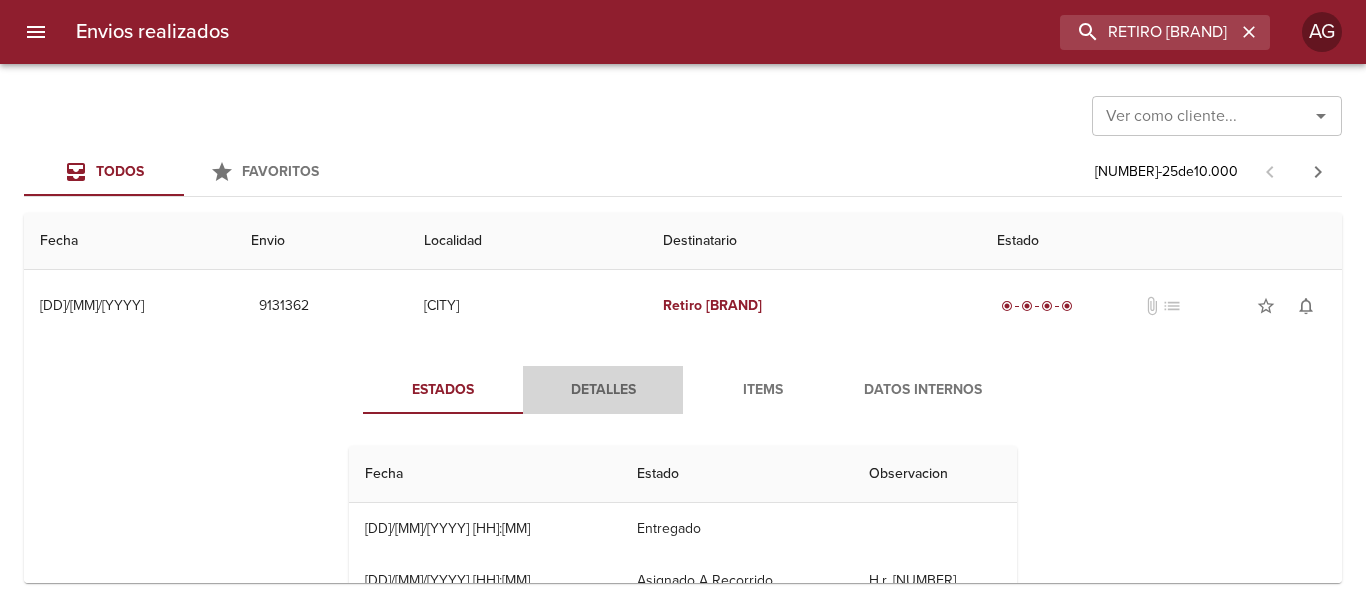 click on "Detalles" at bounding box center [603, 390] 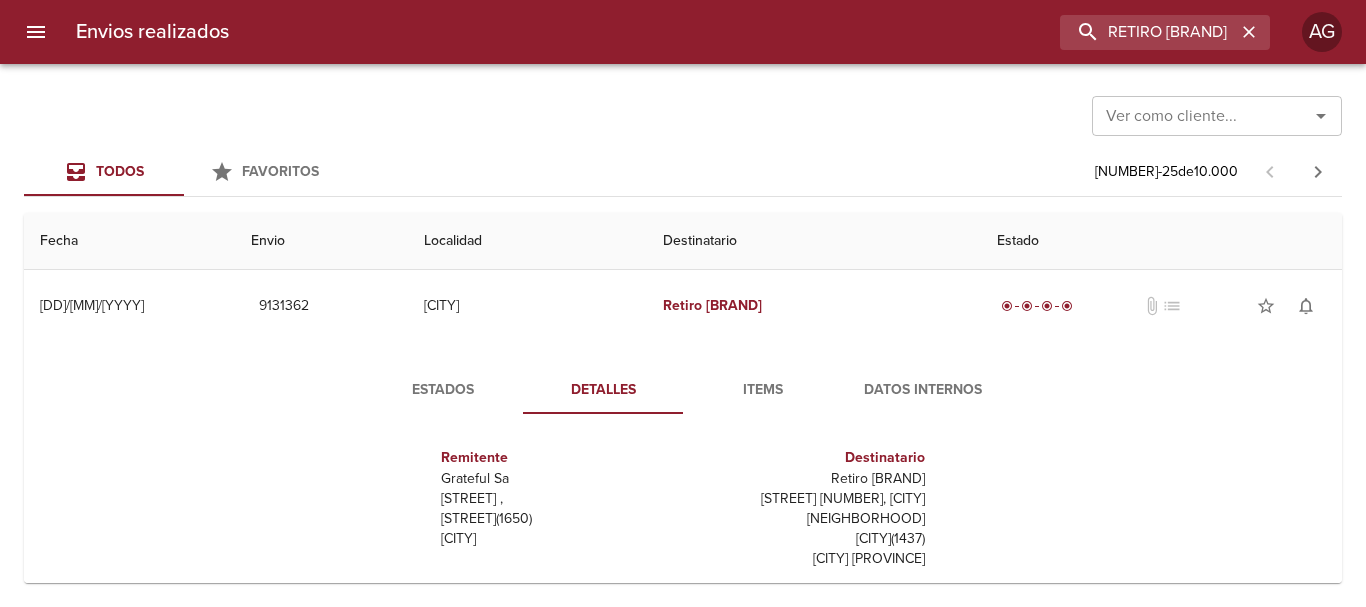 scroll, scrollTop: 10, scrollLeft: 0, axis: vertical 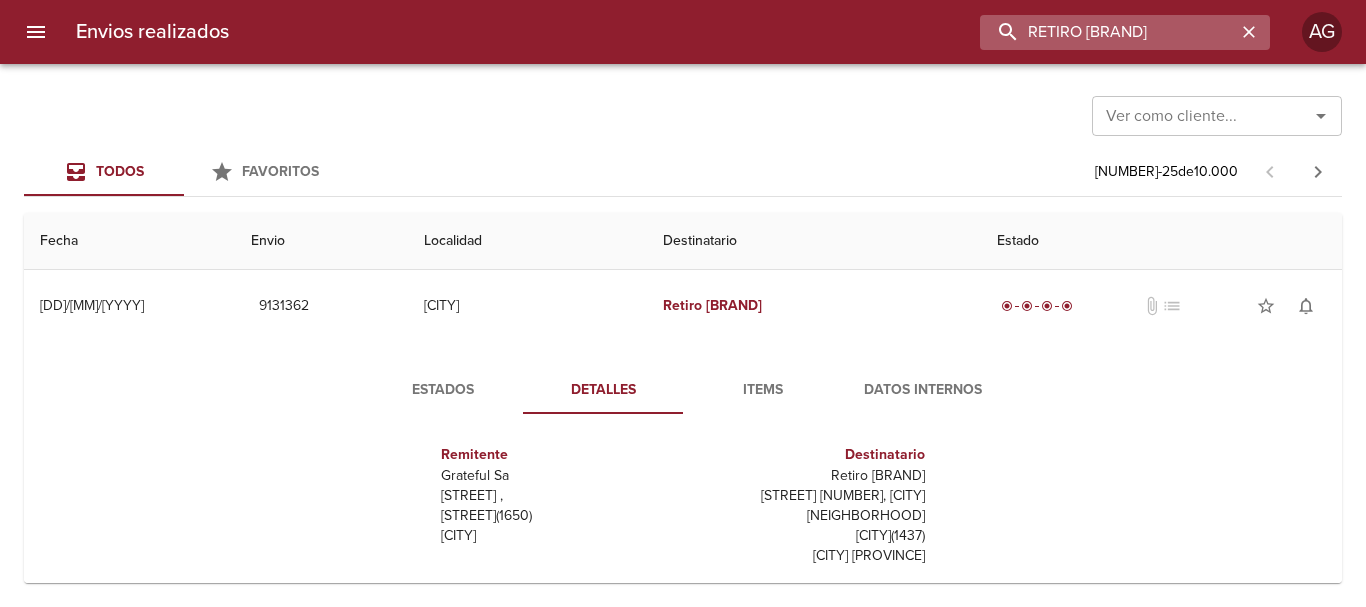 click on "RETIRO [BRAND]" at bounding box center (1108, 32) 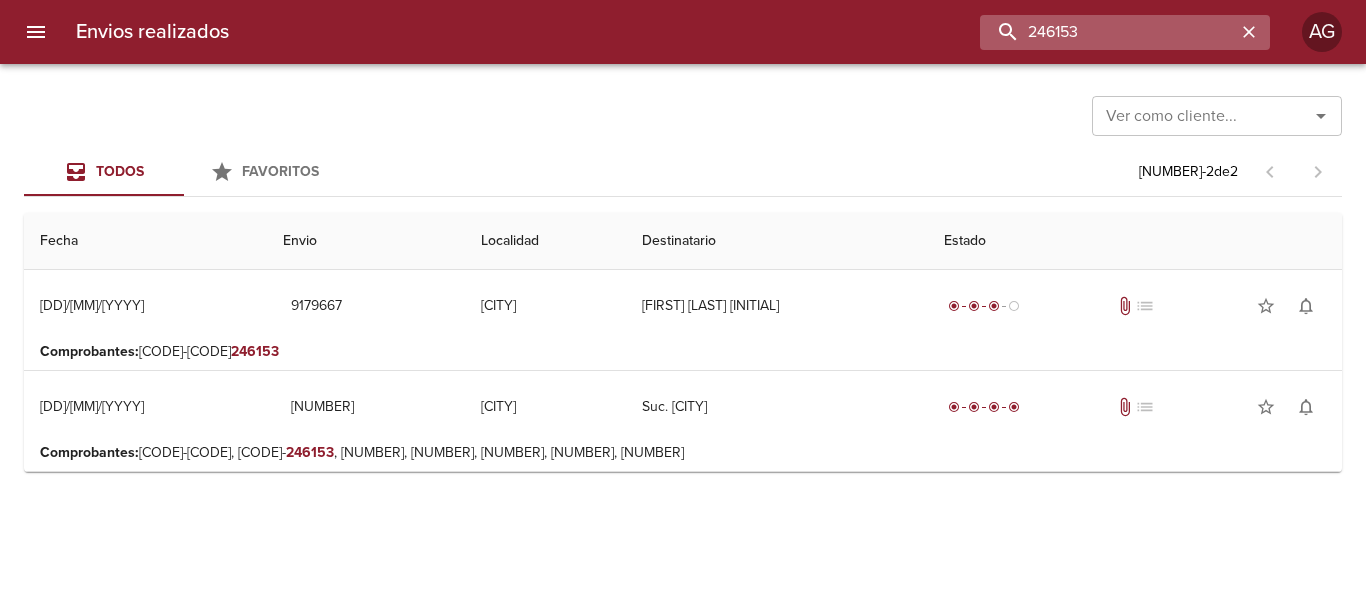 click on "246153" at bounding box center (1108, 32) 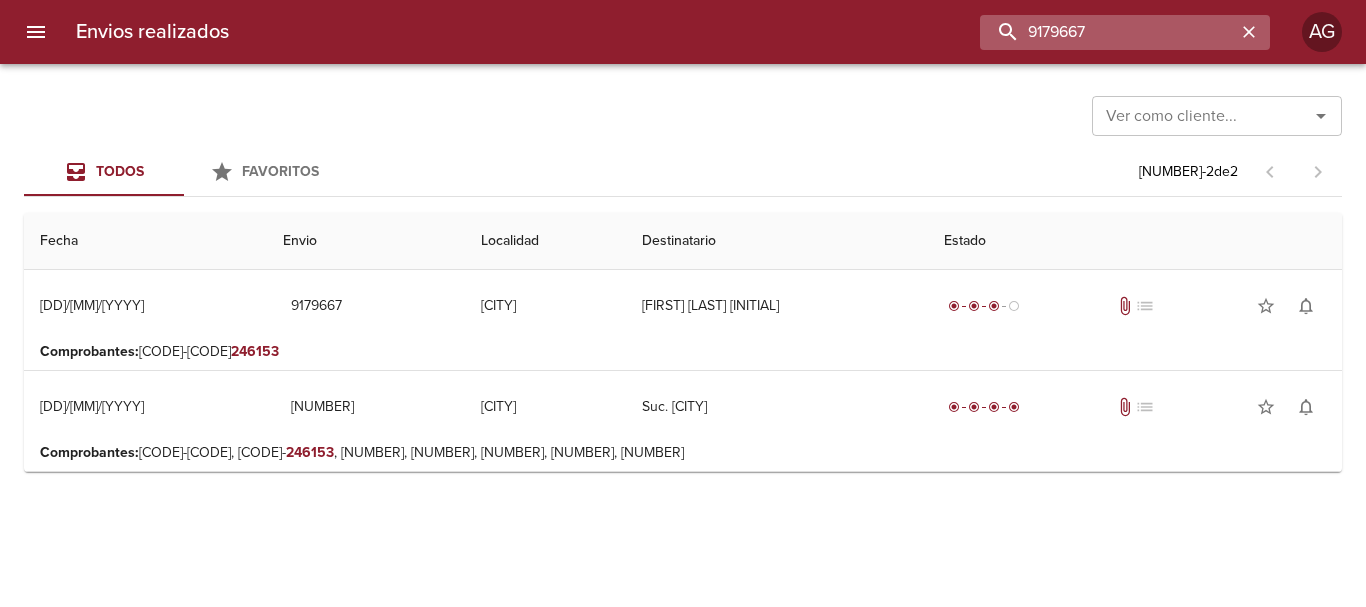 click on "9179667" at bounding box center (1108, 32) 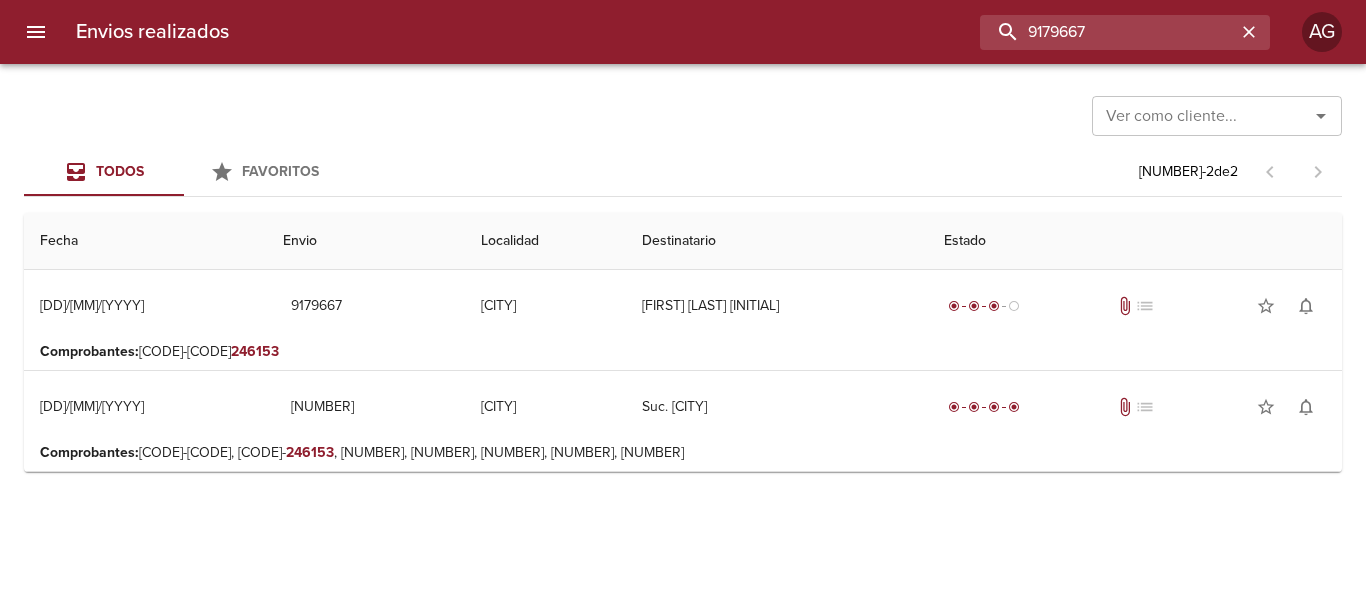 type on "9179667" 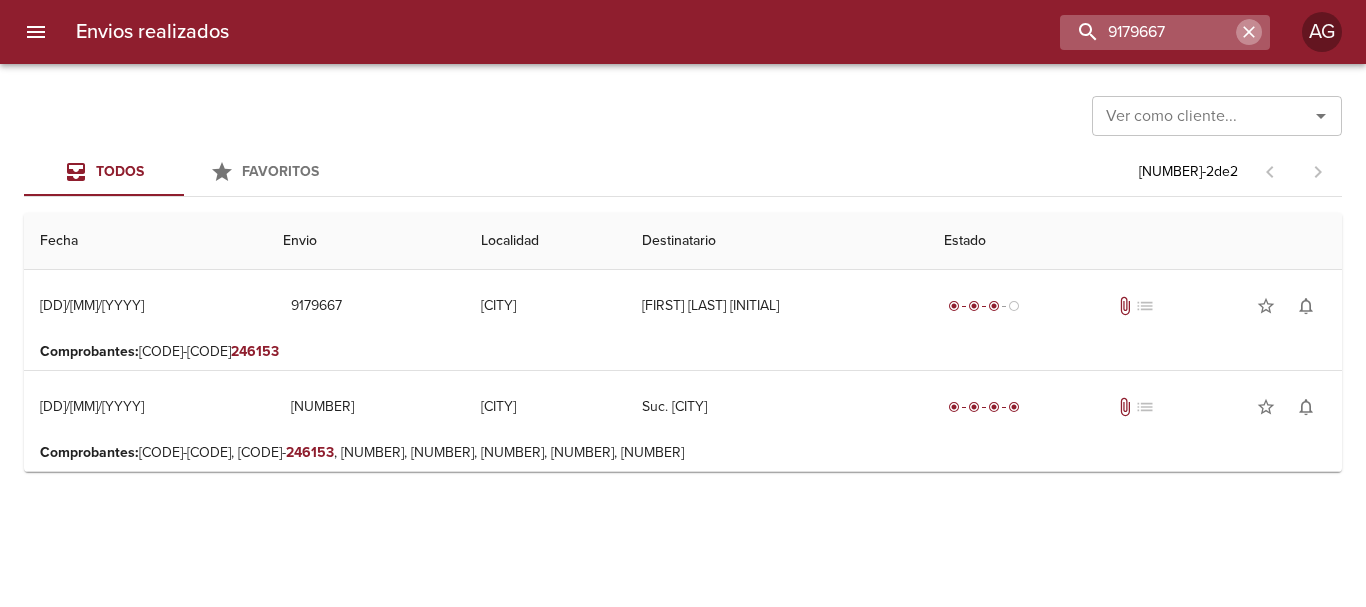 click at bounding box center [1249, 32] 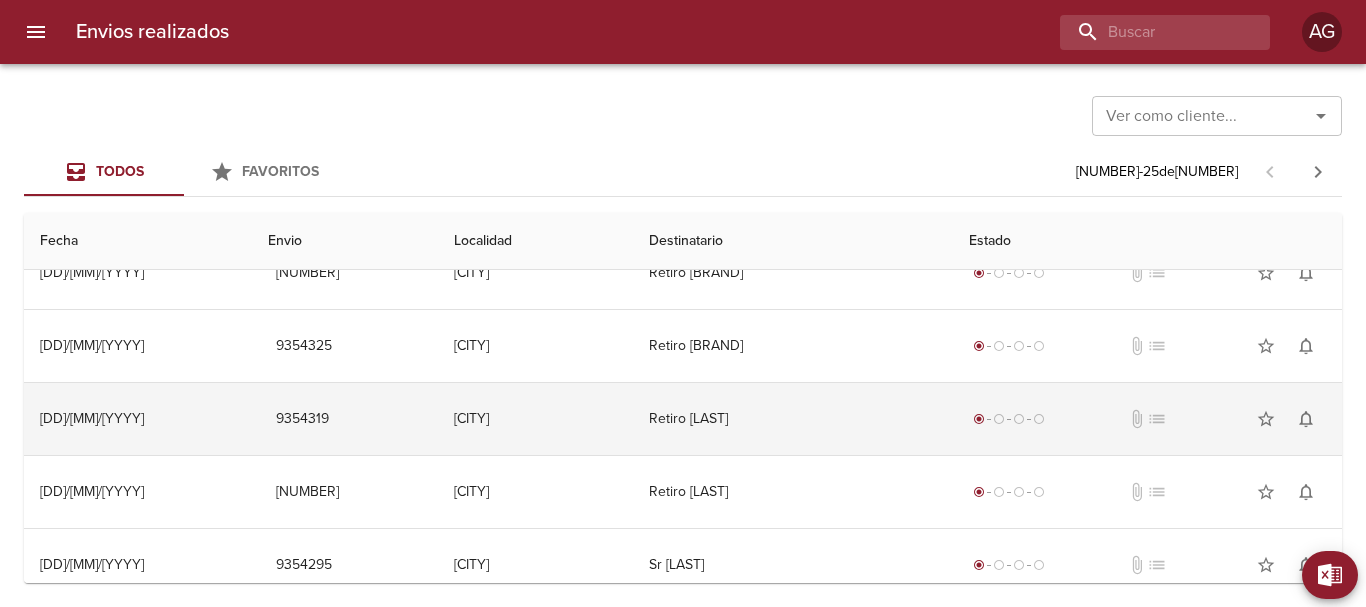 scroll, scrollTop: 0, scrollLeft: 0, axis: both 